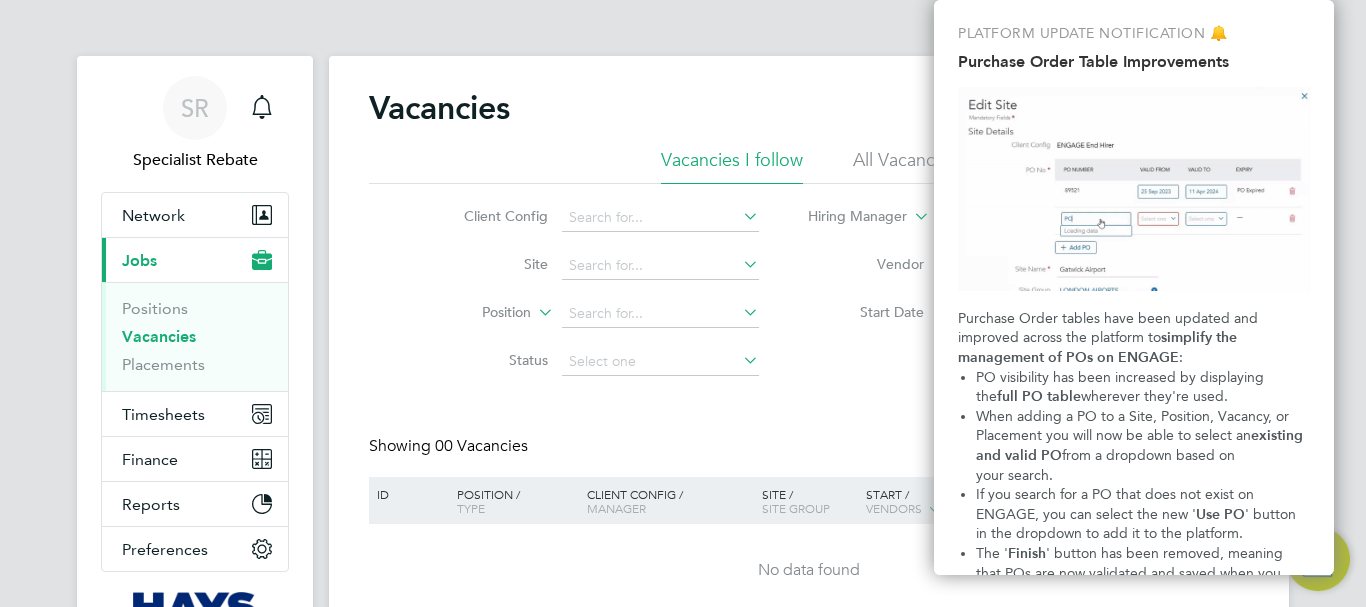 scroll, scrollTop: 0, scrollLeft: 0, axis: both 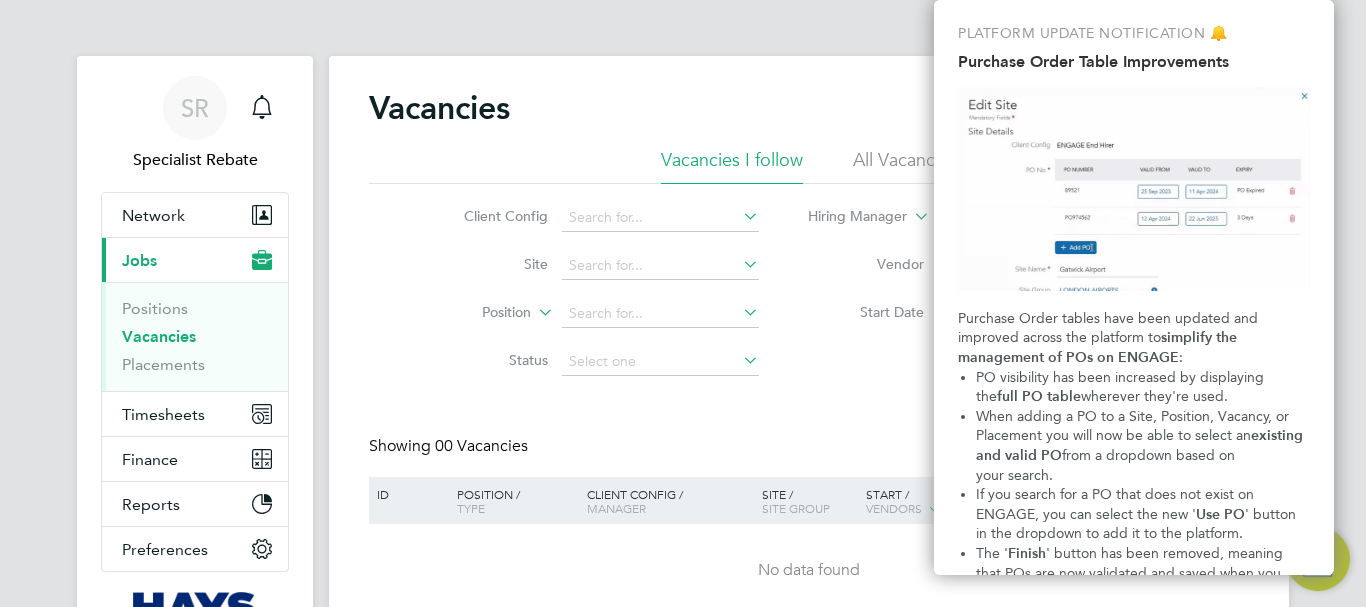 click on "Vacancies New Vacancy Vacancies I follow All Vacancies Client Config Site Position Status Hiring Manager Vendor Start Date
Select date
To
Select date
Showing 00 Vacancies Hide Closed Vacancies ID Position / Type Client Config / Manager Site / Site Group Start / Vendors Reqd Sub Conf Status No data found Show more M T W T F S S M T W T F S S Download vacancies report" 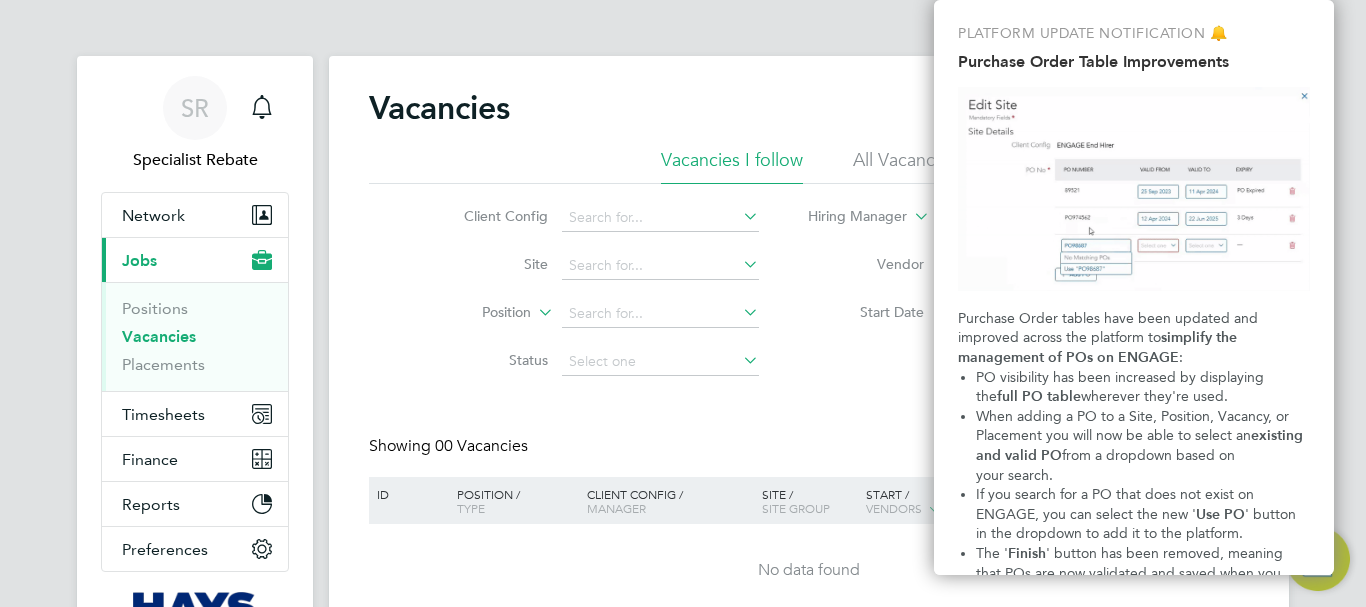 click at bounding box center [1134, 189] 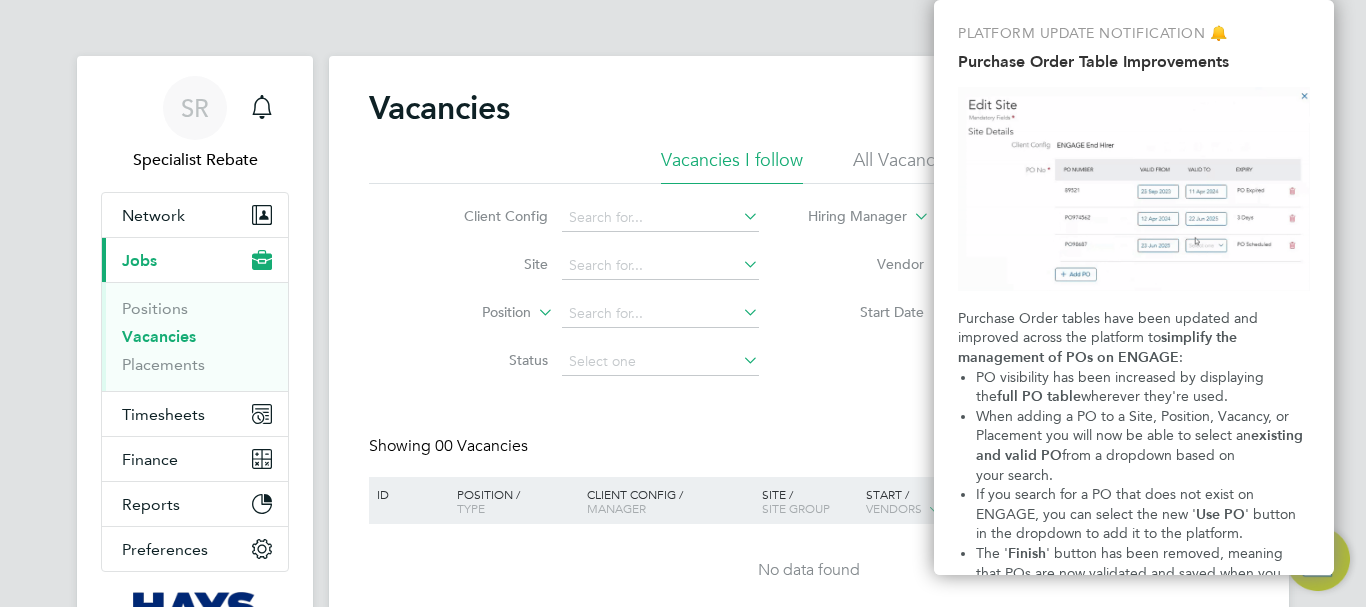 click on "Vacancies New Vacancy Vacancies I follow All Vacancies Client Config     Site     Position     Status   Hiring Manager     Vendor   Start Date
Select date
To
Select date
Showing   00 Vacancies Hide Closed Vacancies ID  Position / Type   Client Config / Manager Site / Site Group Start / Vendors   Reqd Sub Conf Status No data found Show   more" 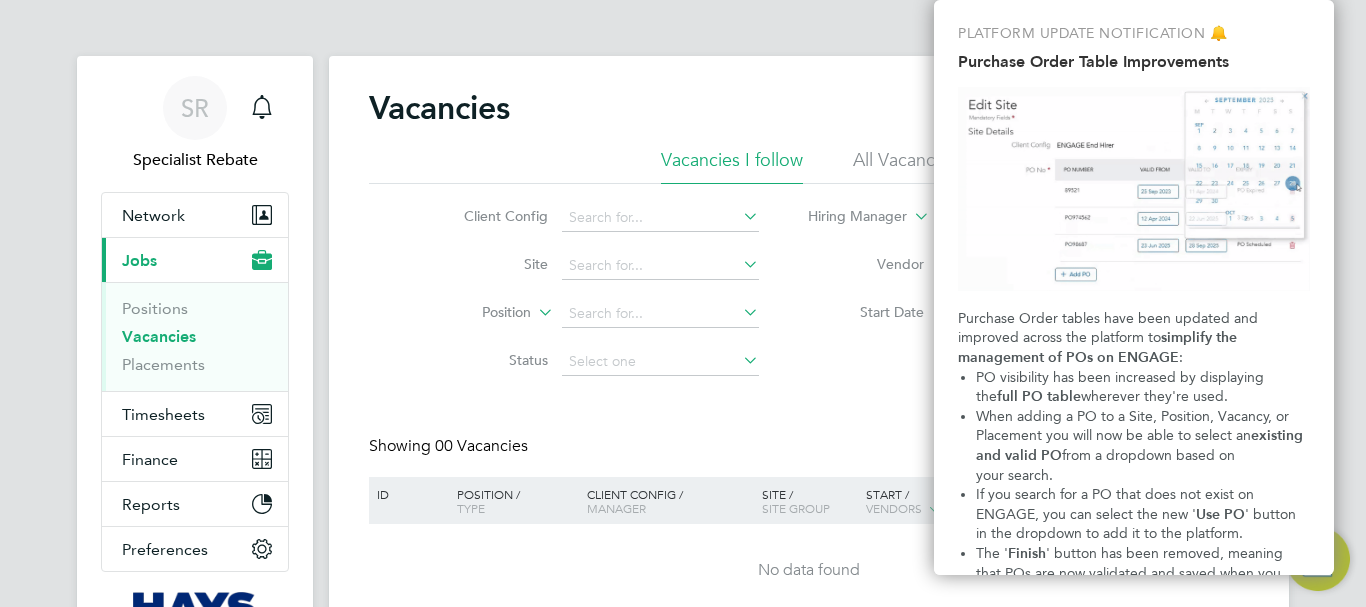 click on "Vacancies New Vacancy Vacancies I follow All Vacancies Client Config     Site     Position     Status   Hiring Manager     Vendor   Start Date
Select date
To
Select date
Showing   00 Vacancies Hide Closed Vacancies ID  Position / Type   Client Config / Manager Site / Site Group Start / Vendors   Reqd Sub Conf Status No data found Show   more" 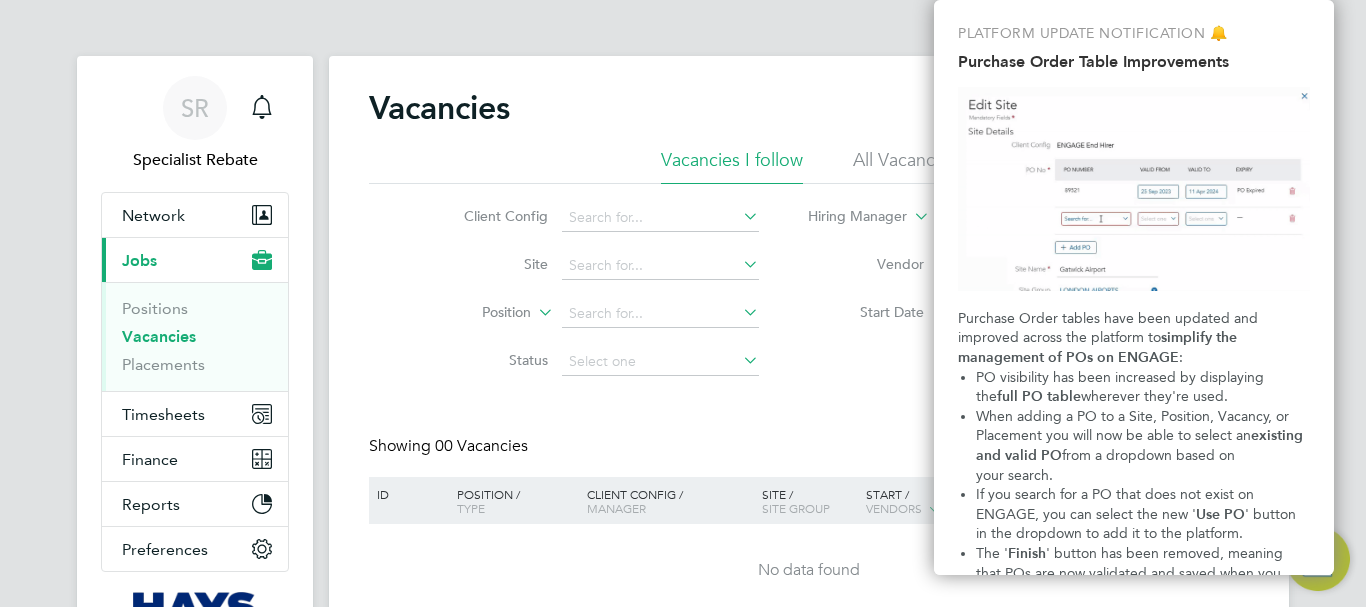 click on "Client Config     Site     Position     Status   Hiring Manager     Vendor   Start Date
Select date
To
Select date" 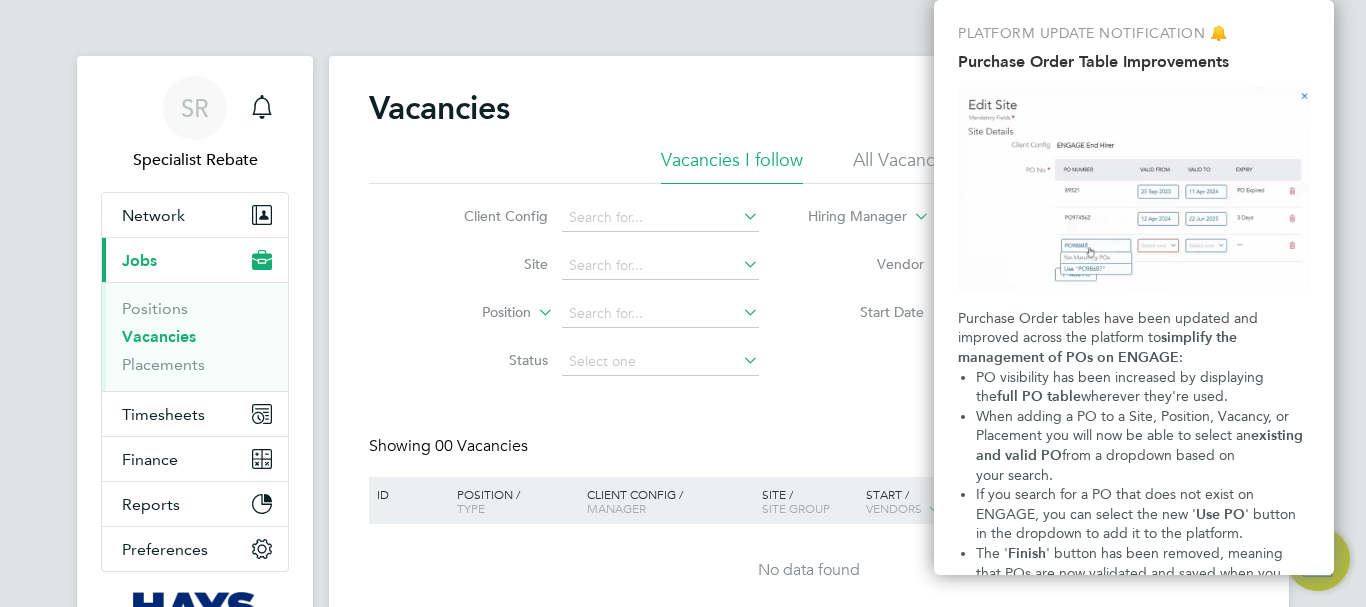 click at bounding box center [1134, 189] 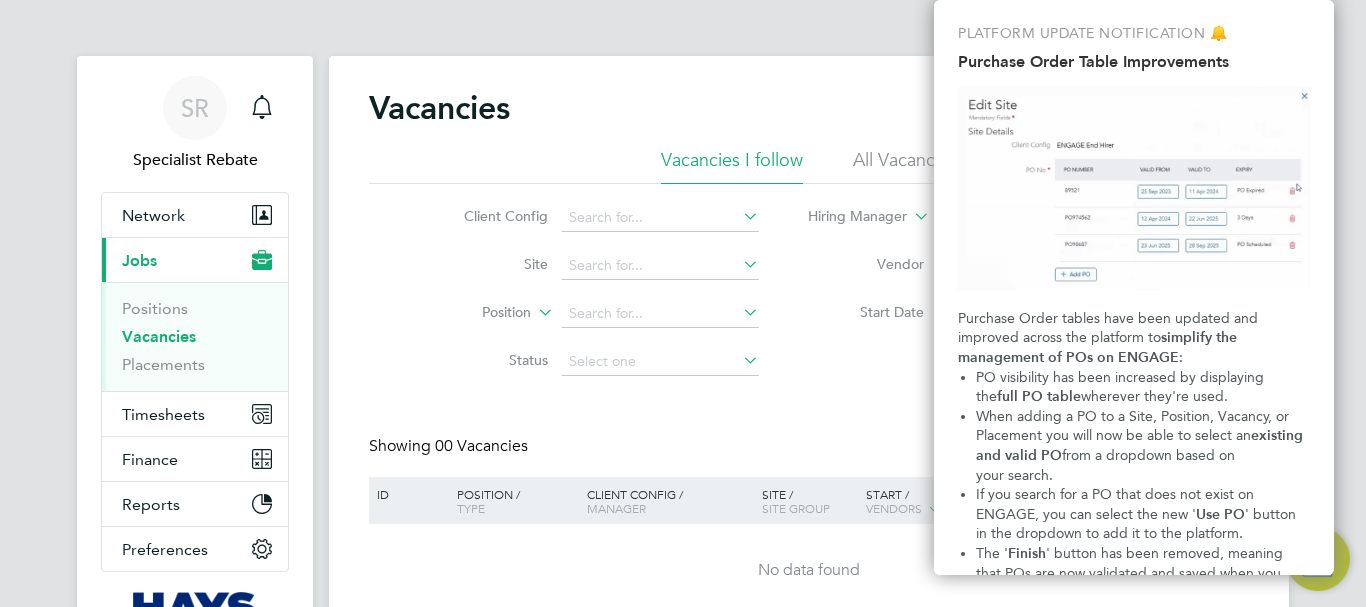 drag, startPoint x: 589, startPoint y: 84, endPoint x: 709, endPoint y: 168, distance: 146.47867 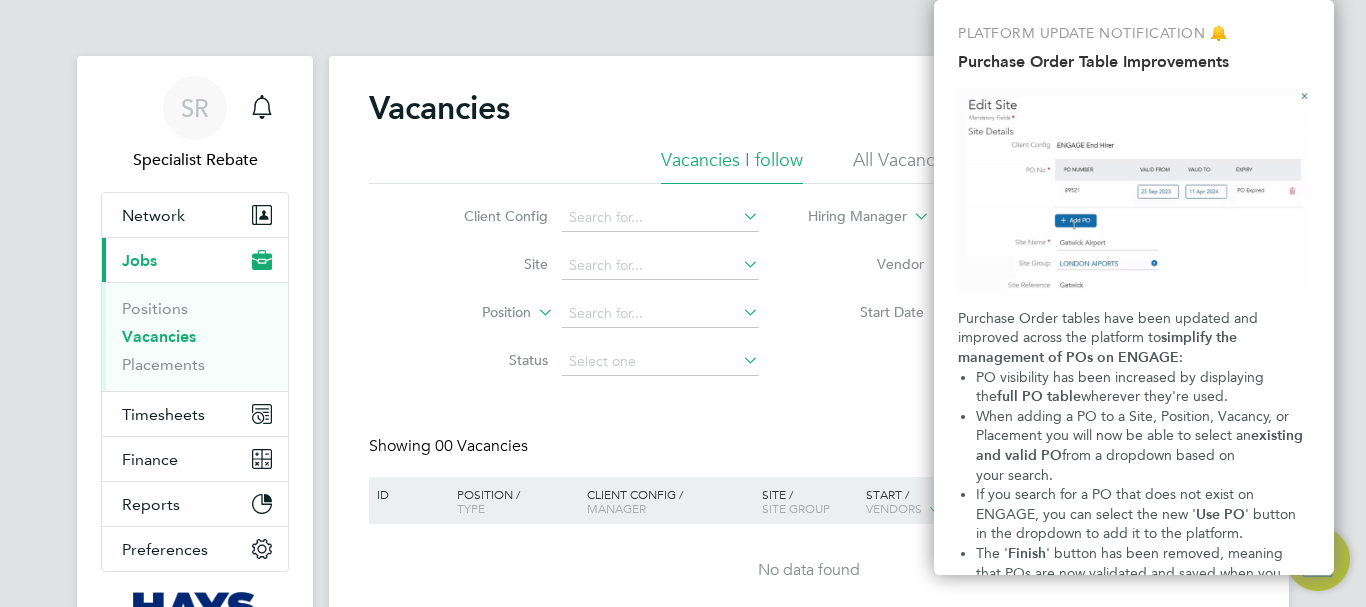 click on "Vacancies New Vacancy Vacancies I follow All Vacancies Client Config     Site     Position     Status   Hiring Manager     Vendor   Start Date
Select date
To
Select date
Showing   00 Vacancies Hide Closed Vacancies ID  Position / Type   Client Config / Manager Site / Site Group Start / Vendors   Reqd Sub Conf Status No data found Show   more" 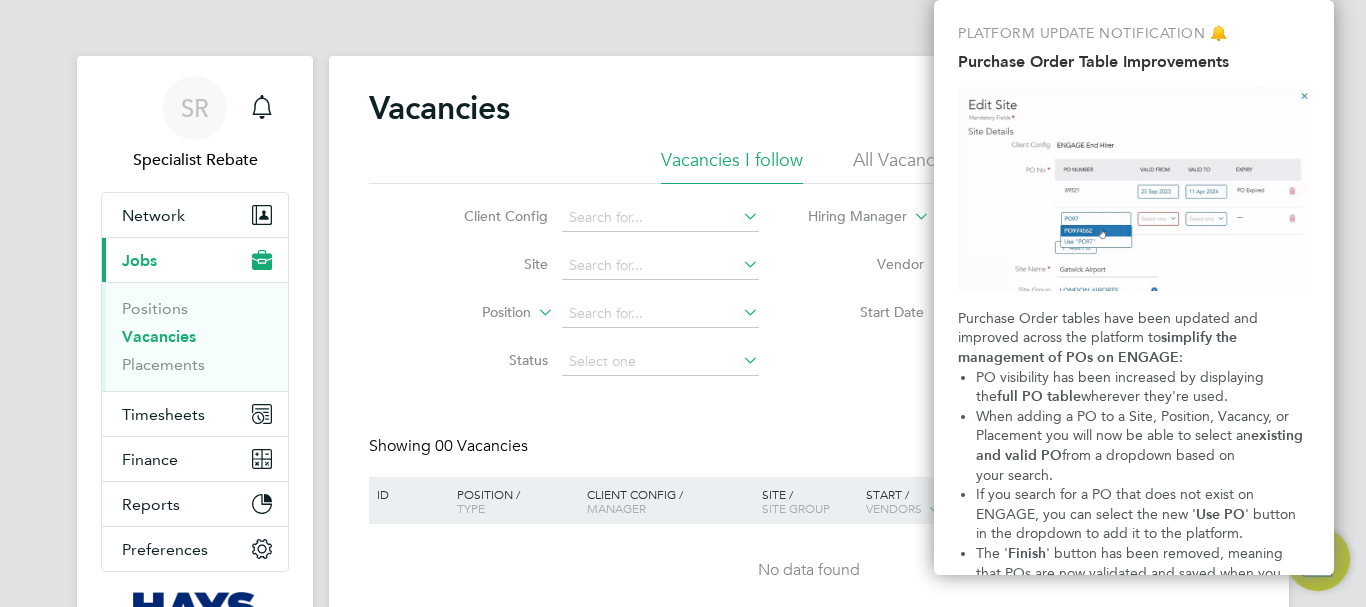 click on "Vacancies I follow" 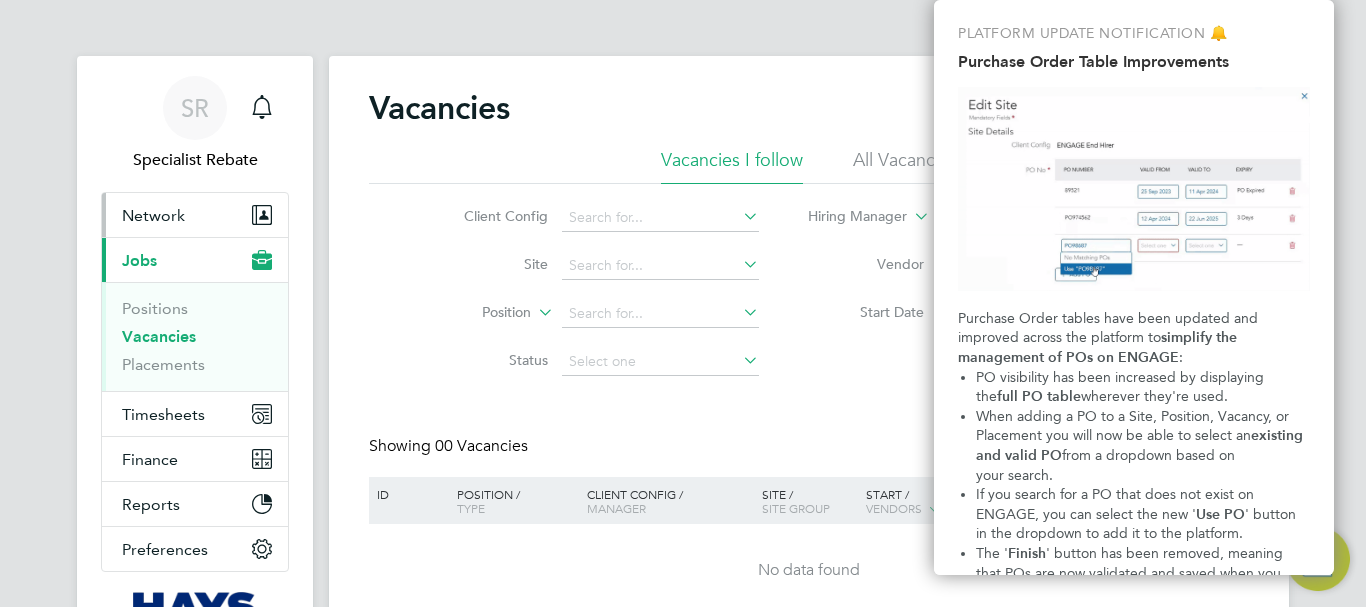 click on "Network" at bounding box center (153, 215) 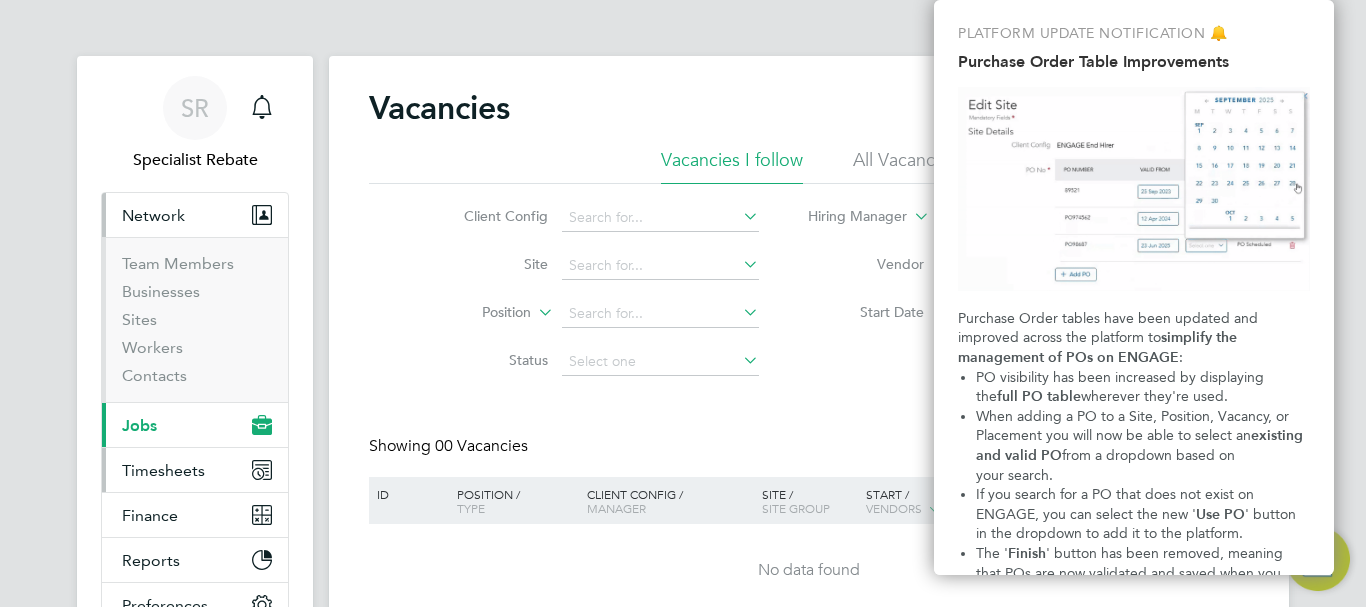 click on "Timesheets" at bounding box center (163, 470) 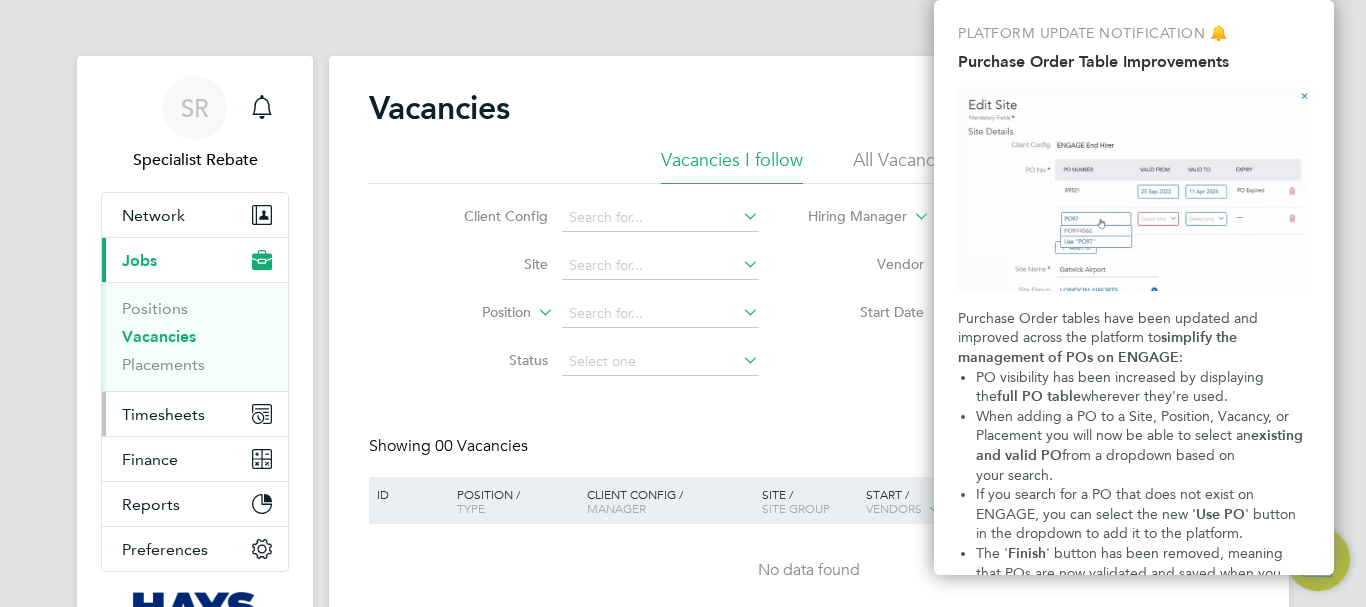 click on "Timesheets" at bounding box center [163, 414] 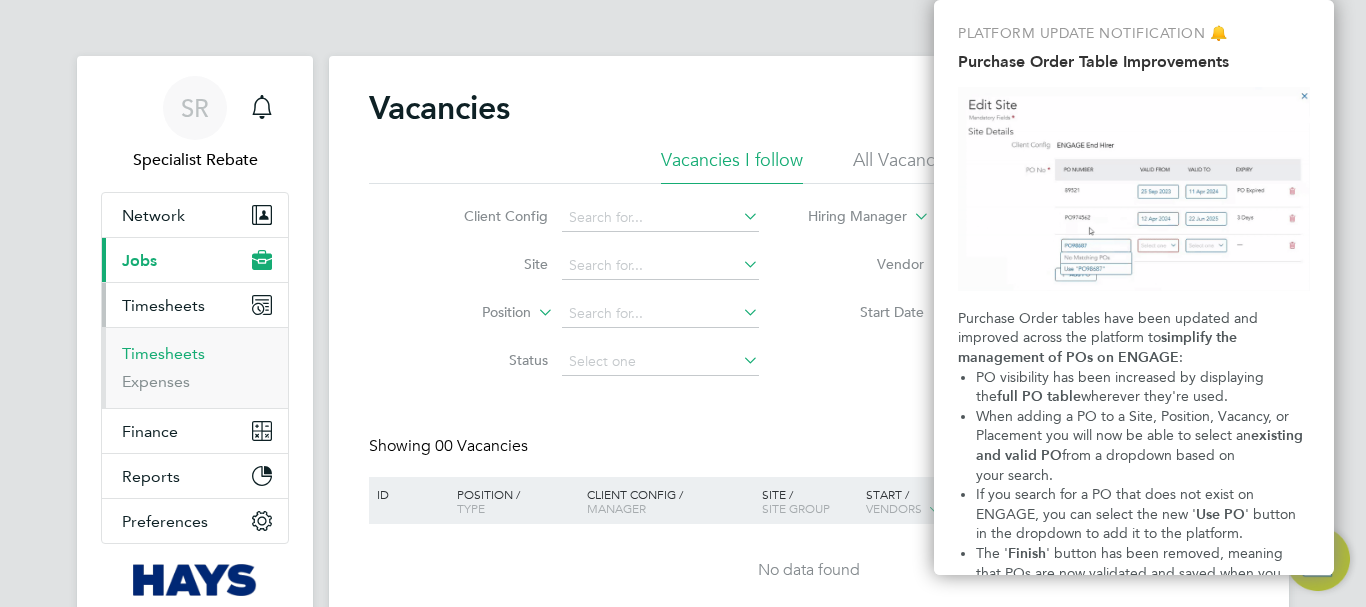 click on "Timesheets" at bounding box center [163, 353] 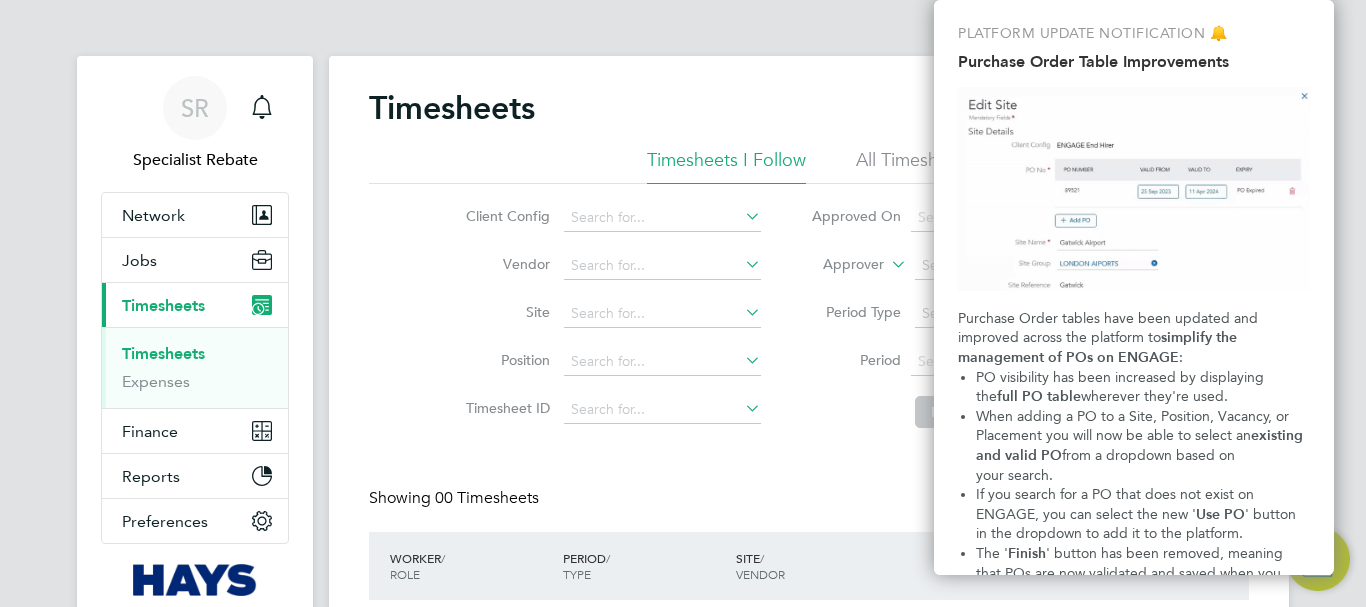 click on "PLATFORM UPDATE NOTIFICATION 🔔" at bounding box center (1134, 34) 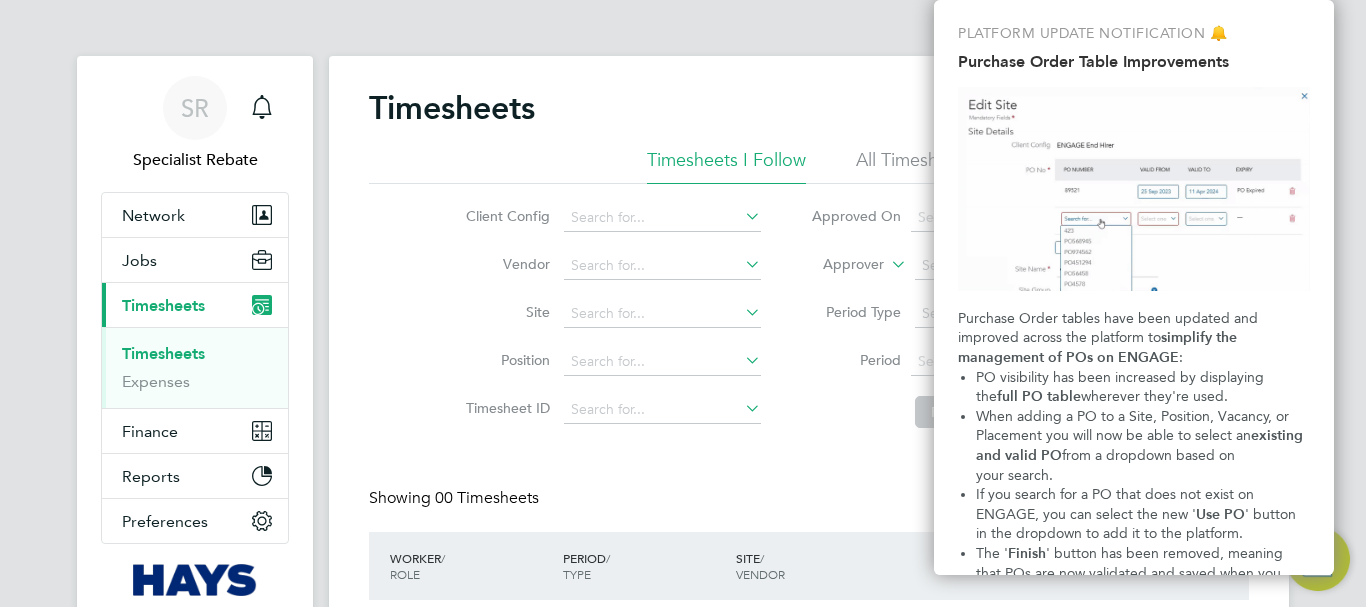 click on "Vendor" 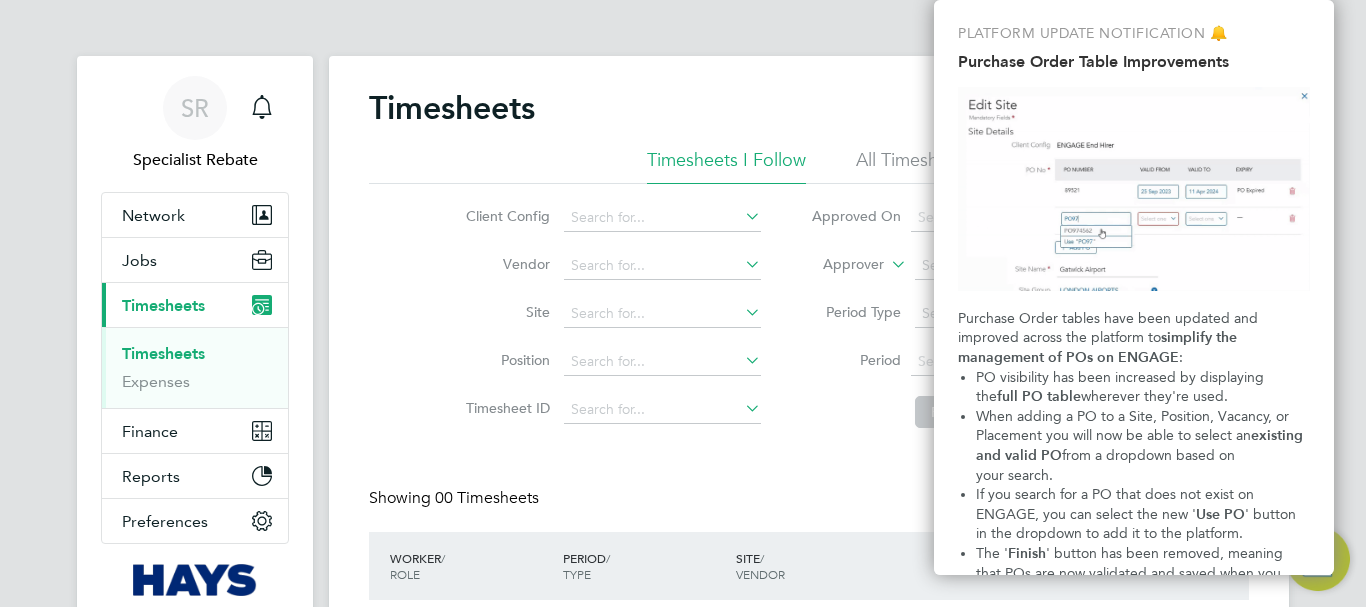 click on "Timesheets New Timesheet Timesheets I Follow All Timesheets Client Config Vendor Site Position Timesheet ID Approved On Select date To Select date Approver Period Type Period Select date To Select date Filter Showing 00 Timesheets Status Submitted 0 WORKER / ROLE WORKER / PERIOD PERIOD / TYPE SITE / VENDOR TOTAL TOTAL / STATUS STATUS APPROVER No data found Show more M T W T F S S M T W T F S S M T W T F S S M T W T F S S Export Timesheets Download Timesheets Report Download Missing Timesheets Report Bulk Approve Timesheets All Saved Submitted Approved Rejected Absent Cancelled 0 0 0 0 0 0 0" 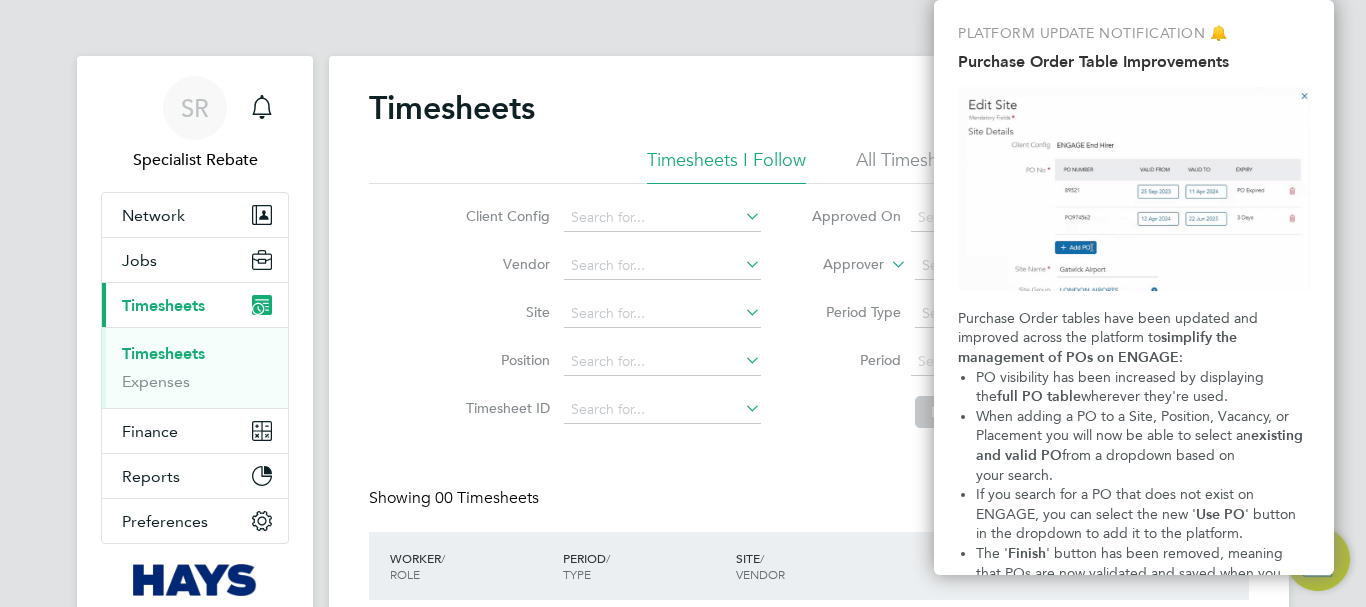 click on "Timesheets New Timesheet Timesheets I Follow All Timesheets Client Config Vendor Site Position Timesheet ID Approved On Select date To Select date Approver Period Type Period Select date To Select date Filter Showing 00 Timesheets Status Submitted 0 WORKER / ROLE WORKER / PERIOD PERIOD / TYPE SITE / VENDOR TOTAL TOTAL / STATUS STATUS APPROVER No data found Show more M T W T F S S M T W T F S S M T W T F S S M T W T F S S Export Timesheets Download Timesheets Report Download Missing Timesheets Report Bulk Approve Timesheets All Saved Submitted Approved Rejected Absent Cancelled 0 0 0 0 0 0 0" 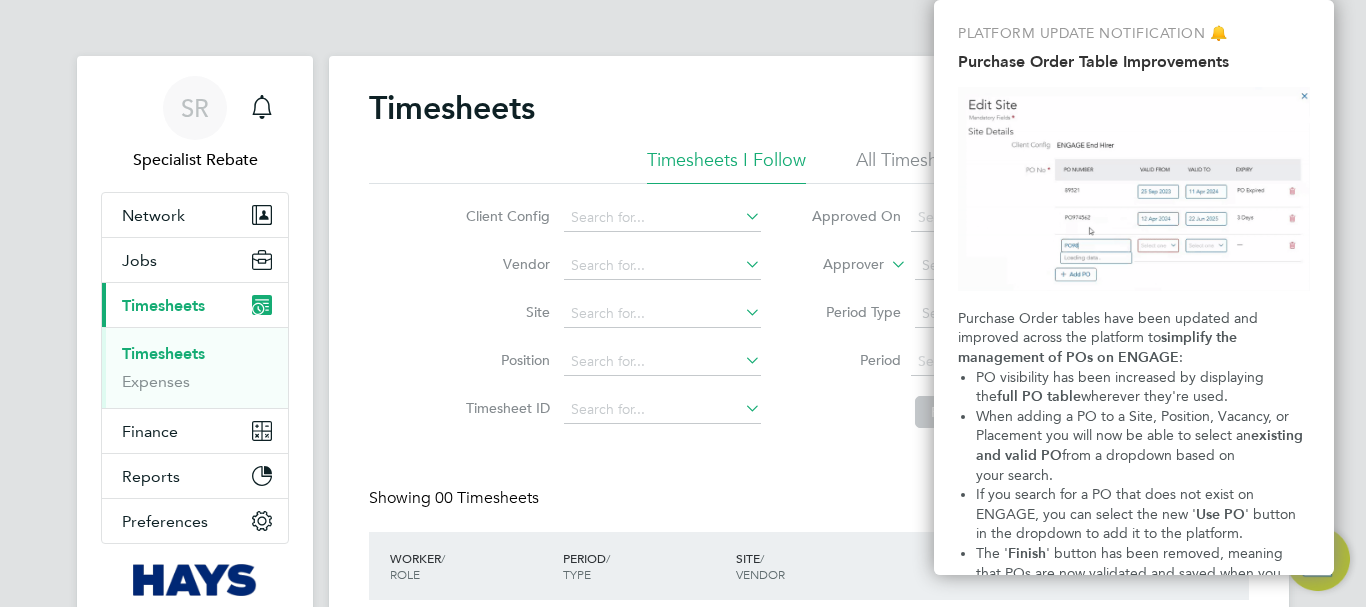click at bounding box center [1134, 189] 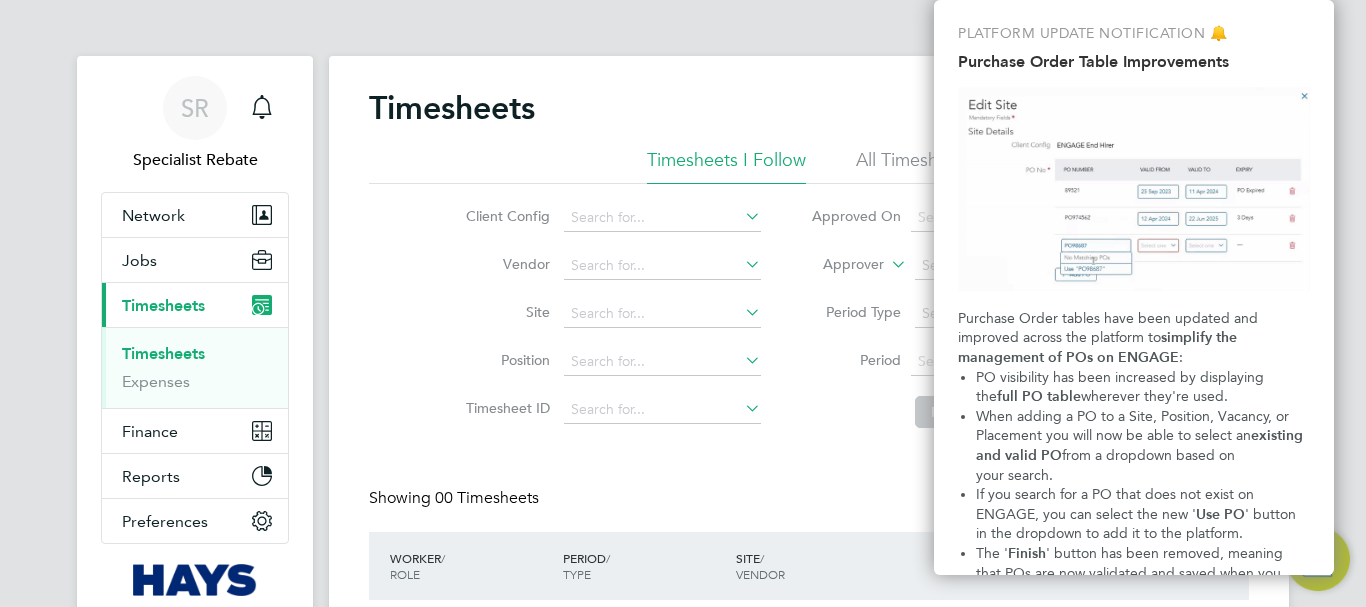 click on "Timesheets New Timesheet Timesheets I Follow All Timesheets Client Config Vendor Site Position Timesheet ID Approved On Select date To Select date Approver Period Type Period Select date To Select date Filter Showing 00 Timesheets Status Submitted 0 WORKER / ROLE WORKER / PERIOD PERIOD / TYPE SITE / VENDOR TOTAL TOTAL / STATUS STATUS APPROVER No data found Show more M T W T F S S M T W T F S S M T W T F S S M T W T F S S Export Timesheets Download Timesheets Report Download Missing Timesheets Report Bulk Approve Timesheets All Saved Submitted Approved Rejected Absent Cancelled 0 0 0 0 0 0 0" 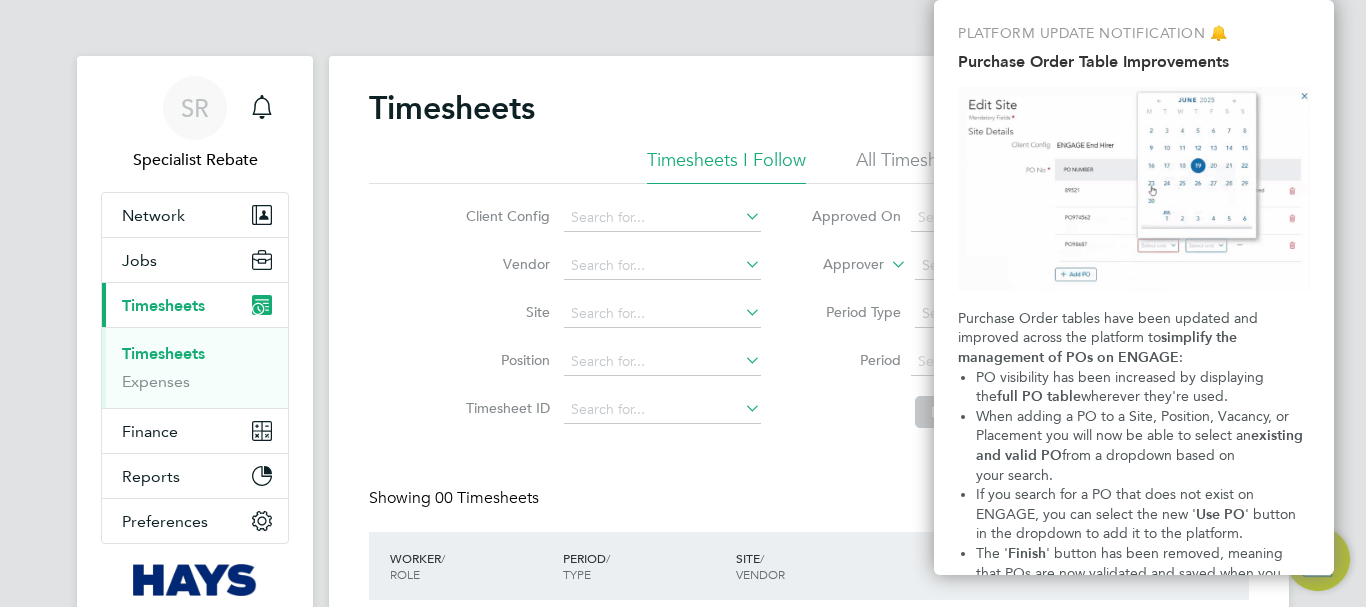 click on "Timesheets" at bounding box center (163, 353) 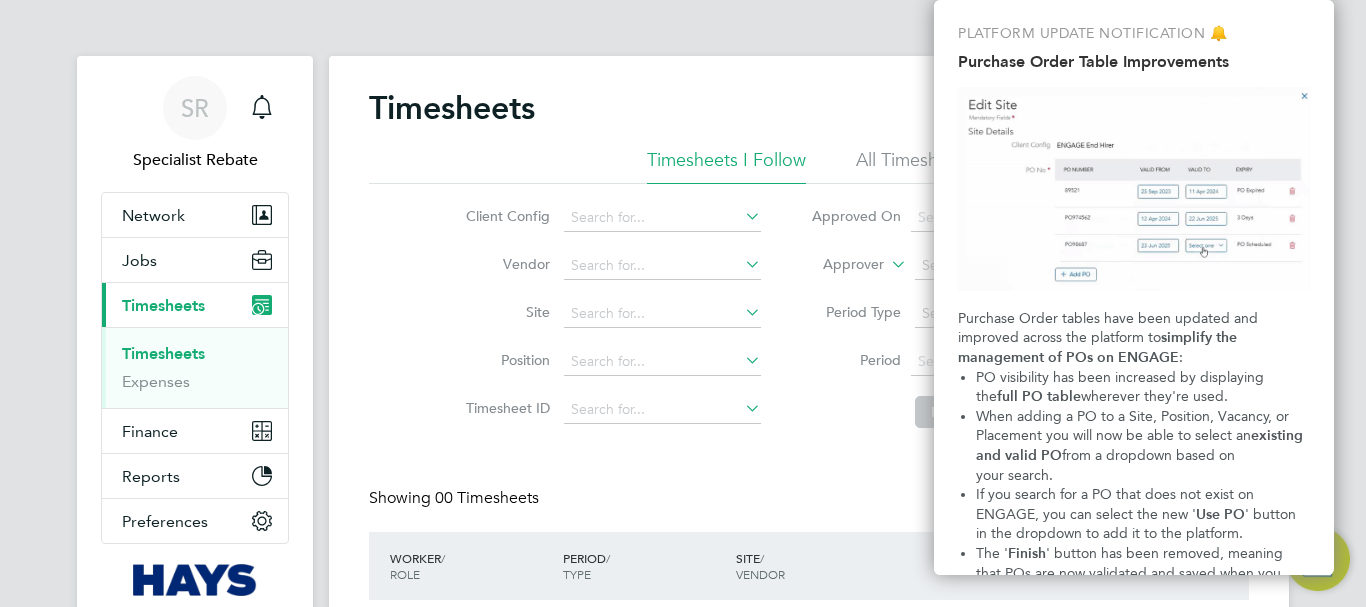 click on "Timesheets" at bounding box center [163, 353] 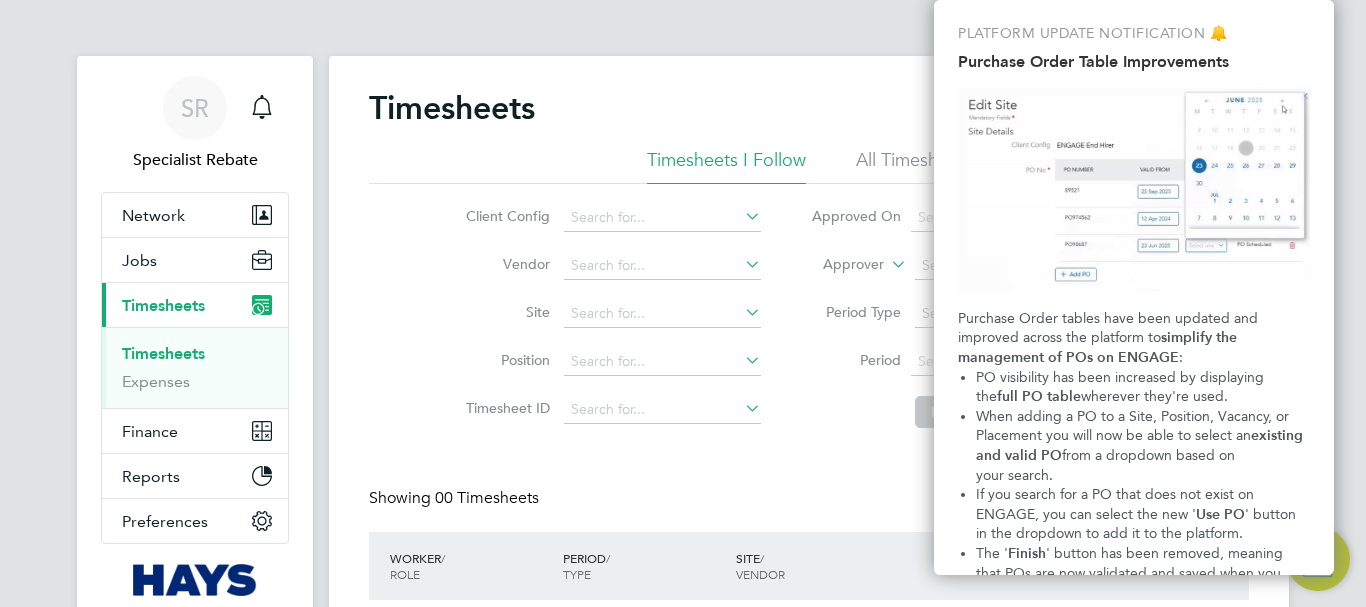 click on "Timesheets" at bounding box center [163, 353] 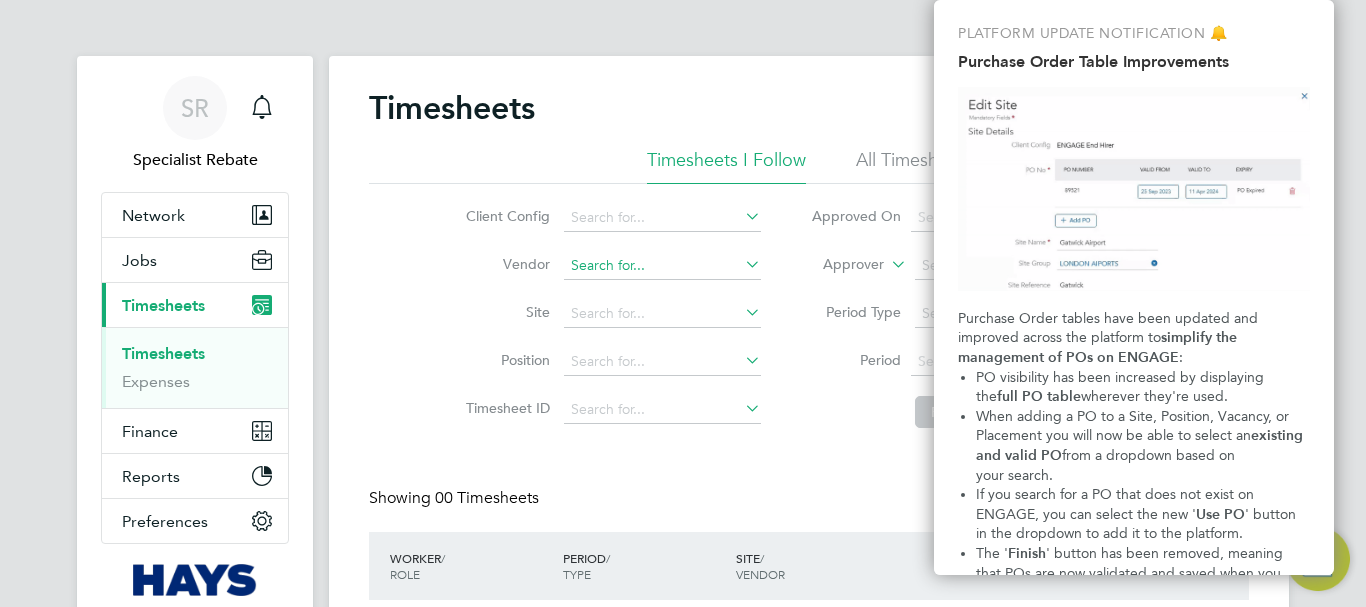 click 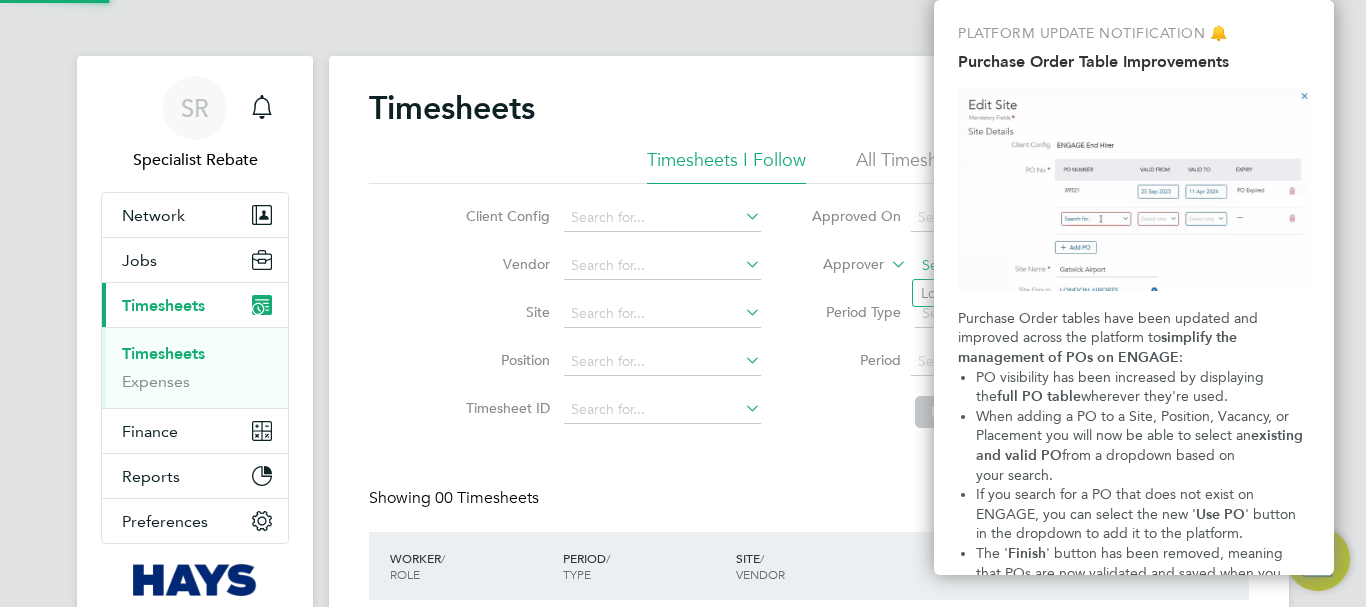 click 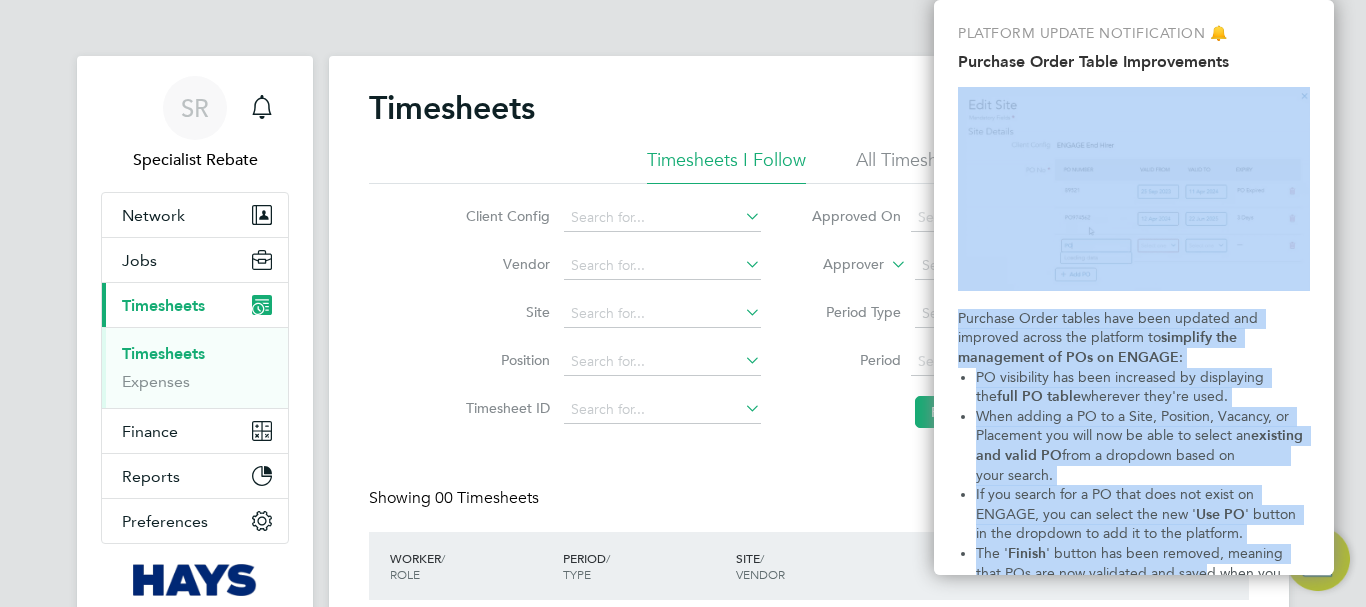 drag, startPoint x: 1180, startPoint y: 570, endPoint x: 1180, endPoint y: 163, distance: 407 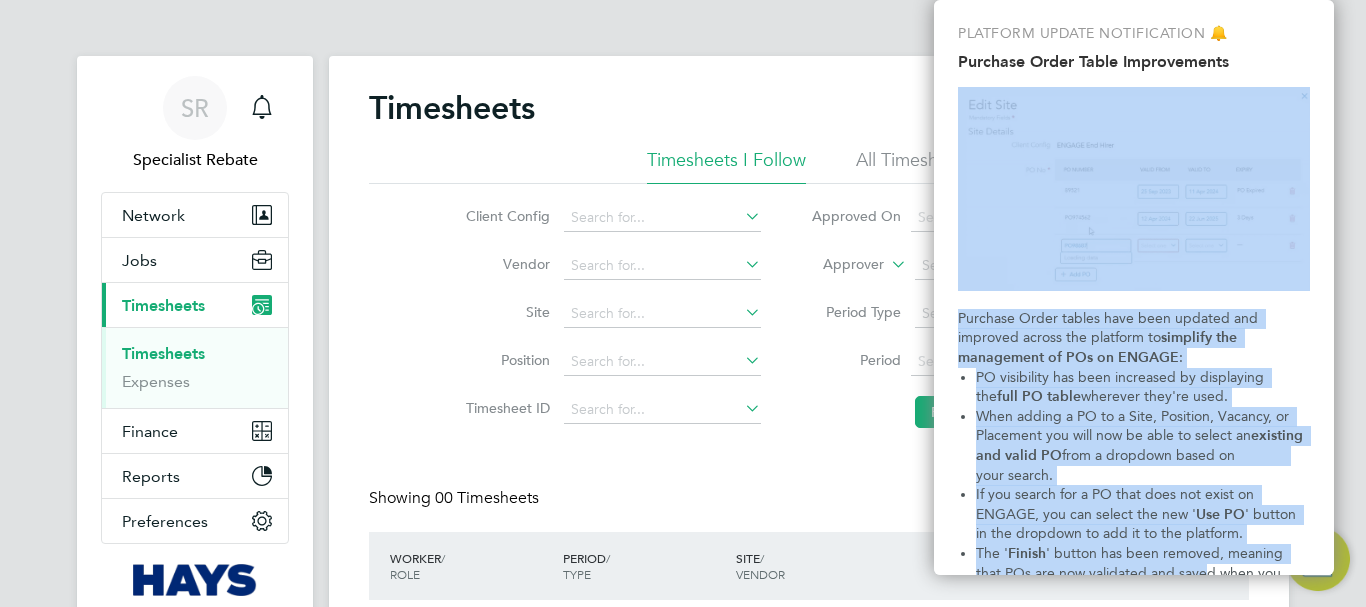 click on "PLATFORM UPDATE NOTIFICATION 🔔 Purchase Order Table Improvements Purchase Order tables have been updated and improved across the platform to  simplify the management of POs on ENGAGE : PO visibility has been increased by displaying the    full PO table  wherever they're used. When adding a PO to a Site, Position, Vacancy, or Placement you will now be able to select an  existing and valid PO  from a dropdown based on             your search. If you search for a PO that does not exist on ENGAGE, you can select the new ' Use PO ' button in the dropdown to add it to the platform. The ' Finish ' button has been removed, meaning that POs are now validated and saved when you save your changes on any form. I Understand" at bounding box center [1134, 287] 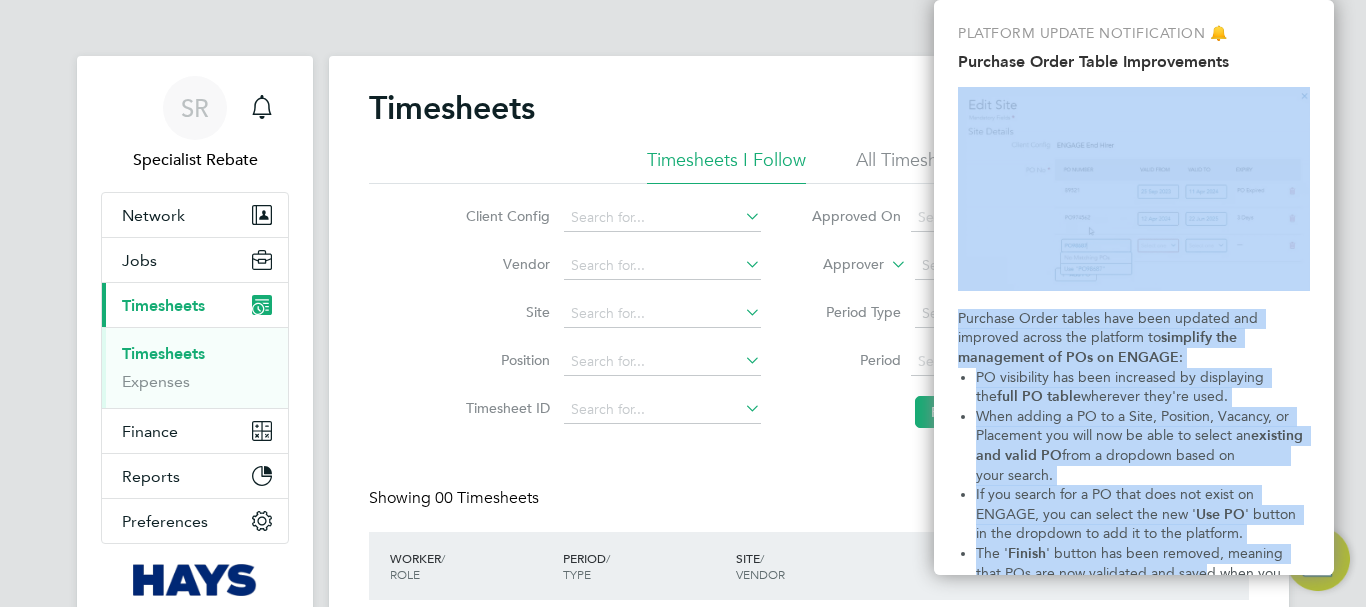 click at bounding box center [1134, 189] 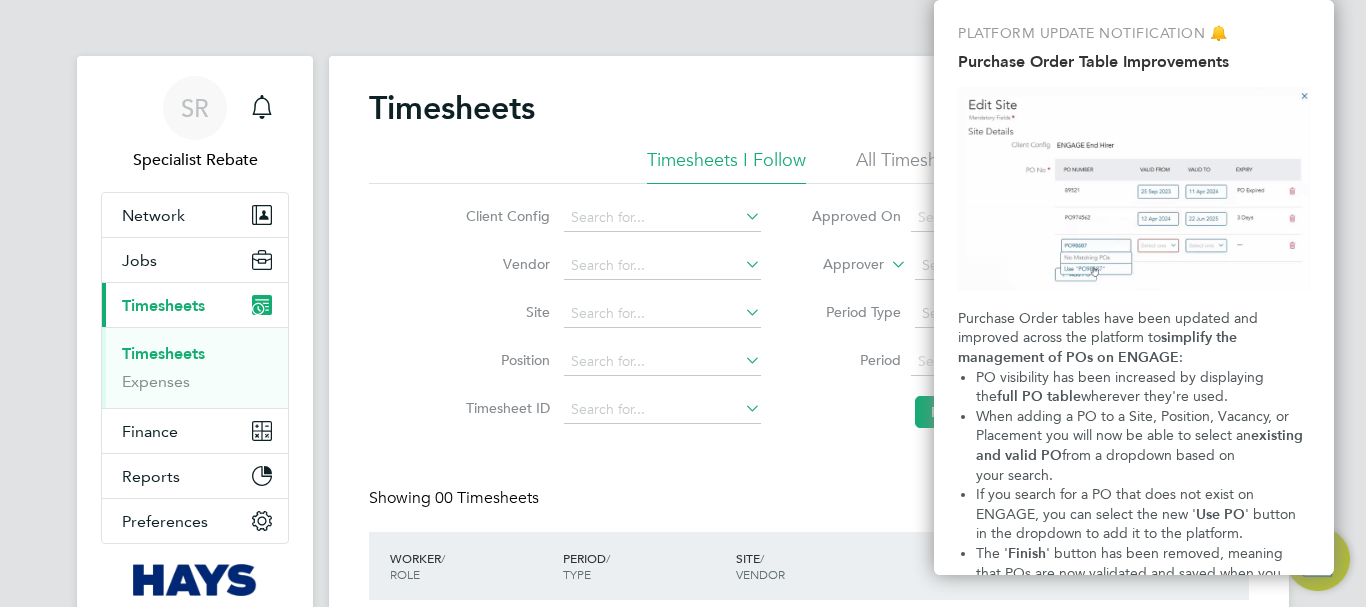 click on "PLATFORM UPDATE NOTIFICATION 🔔" at bounding box center (1134, 34) 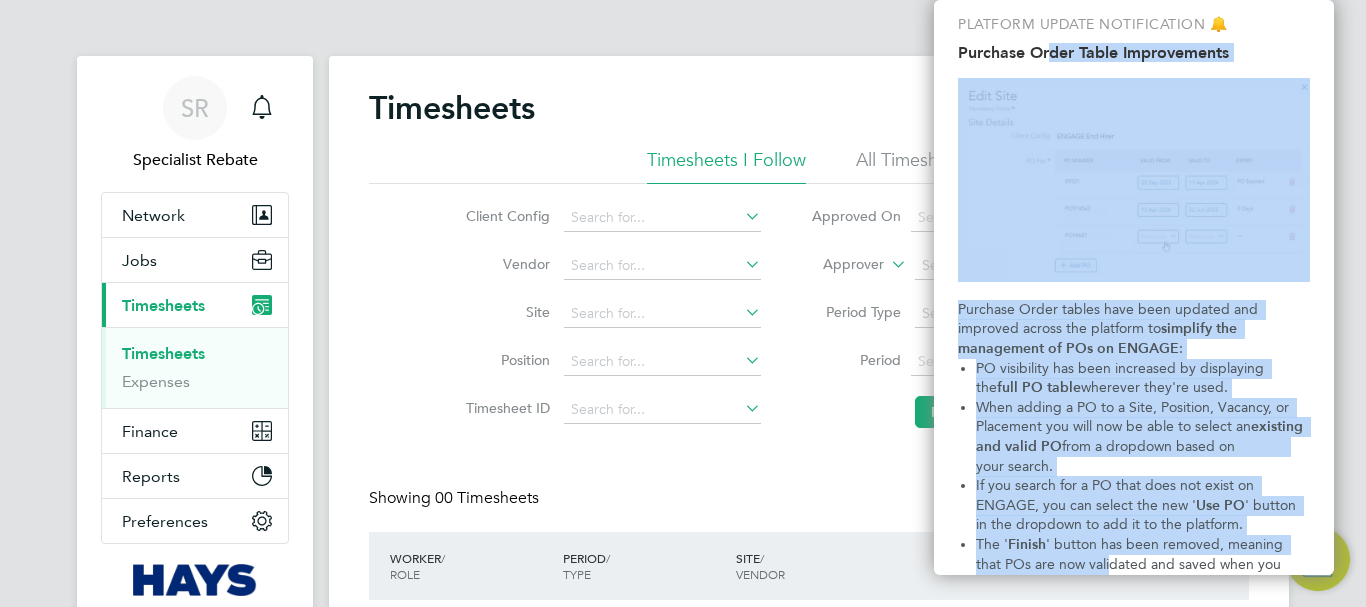 scroll, scrollTop: 1, scrollLeft: 0, axis: vertical 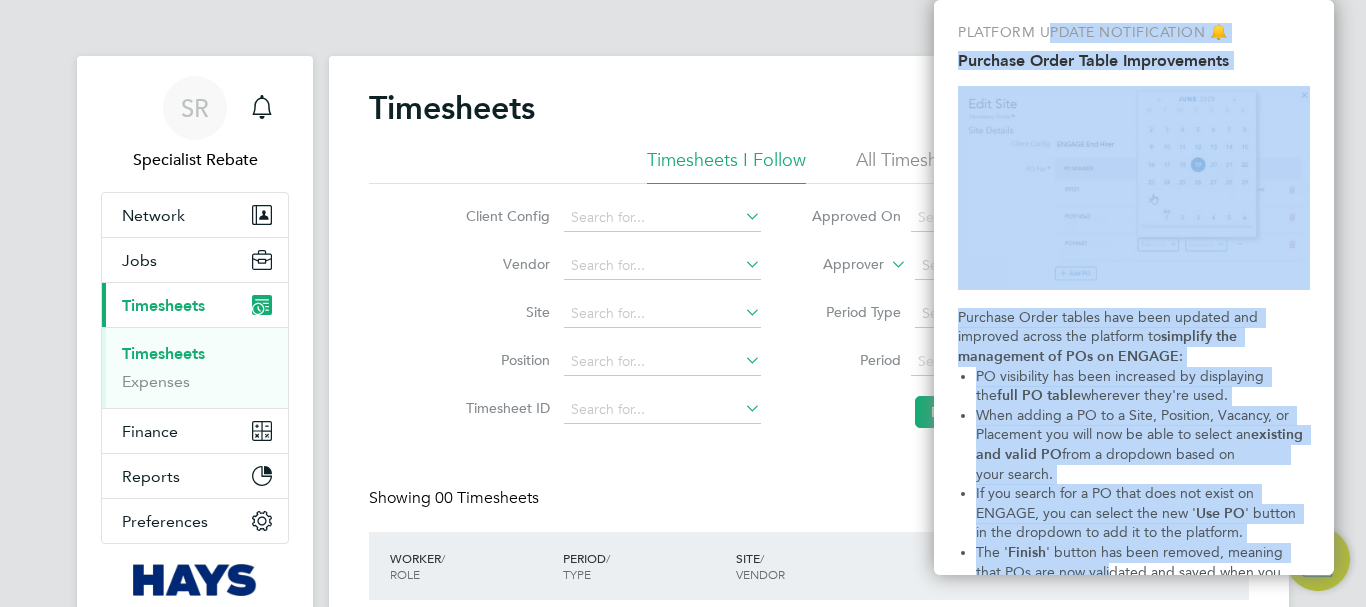 drag, startPoint x: 1083, startPoint y: 570, endPoint x: 1052, endPoint y: 16, distance: 554.86664 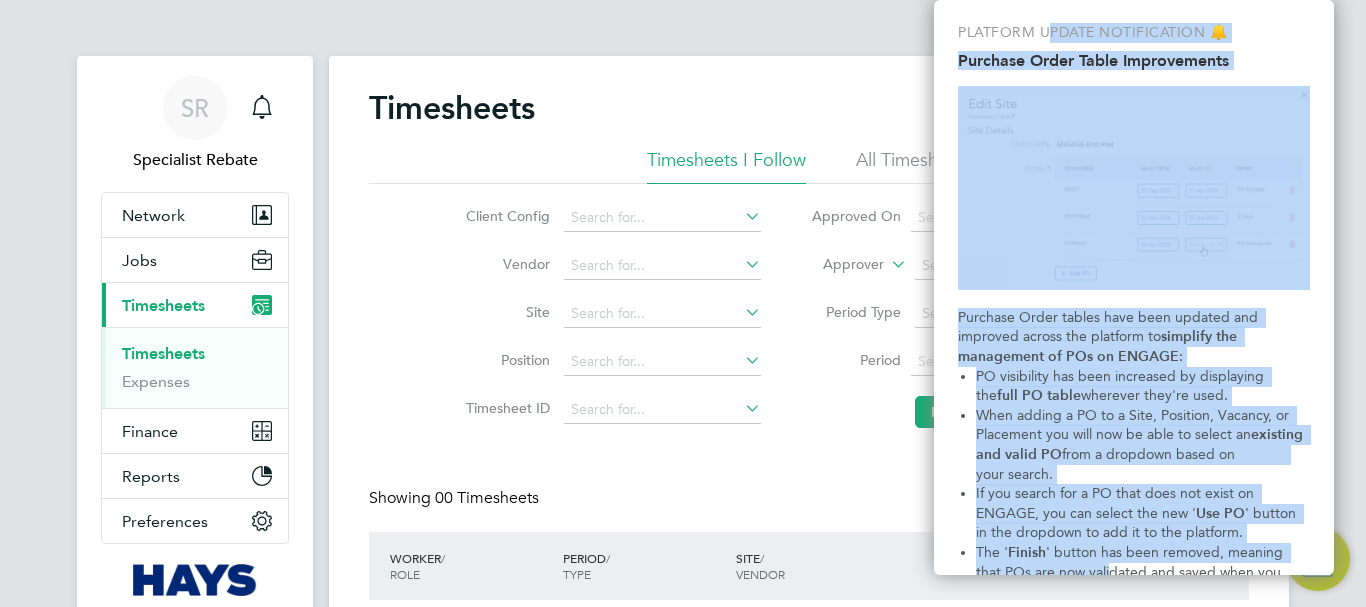 click on "PLATFORM UPDATE NOTIFICATION 🔔 Purchase Order Table Improvements Purchase Order tables have been updated and improved across the platform to  simplify the management of POs on ENGAGE : PO visibility has been increased by displaying the    full PO table  wherever they're used. When adding a PO to a Site, Position, Vacancy, or Placement you will now be able to select an  existing and valid PO  from a dropdown based on             your search. If you search for a PO that does not exist on ENGAGE, you can select the new ' Use PO ' button in the dropdown to add it to the platform. The ' Finish ' button has been removed, meaning that POs are now validated and saved when you save your changes on any form. I Understand" at bounding box center [1134, 287] 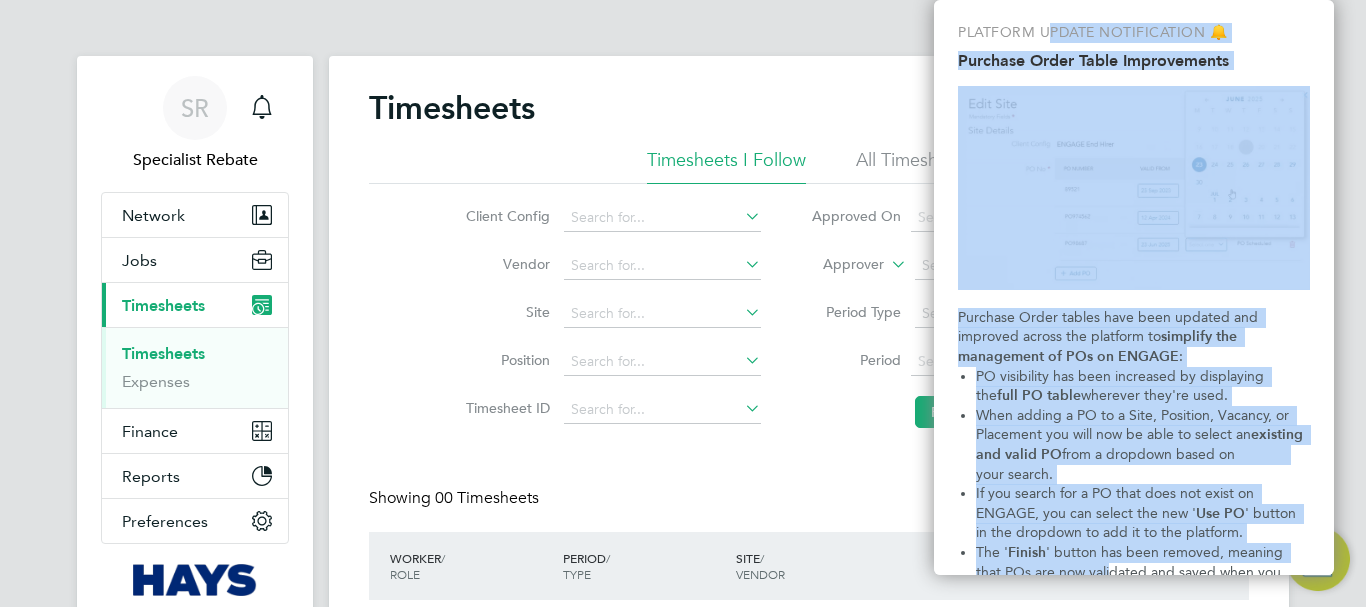 scroll, scrollTop: 0, scrollLeft: 0, axis: both 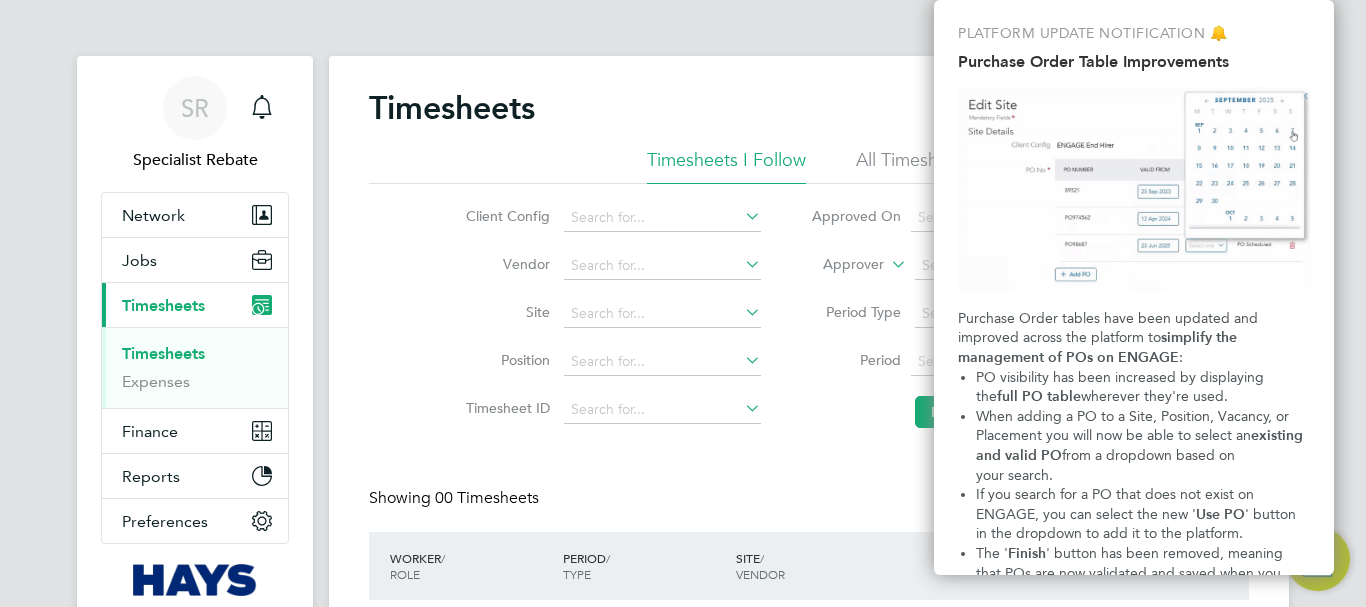 click on "TOTAL   TOTAL  / STATUS" 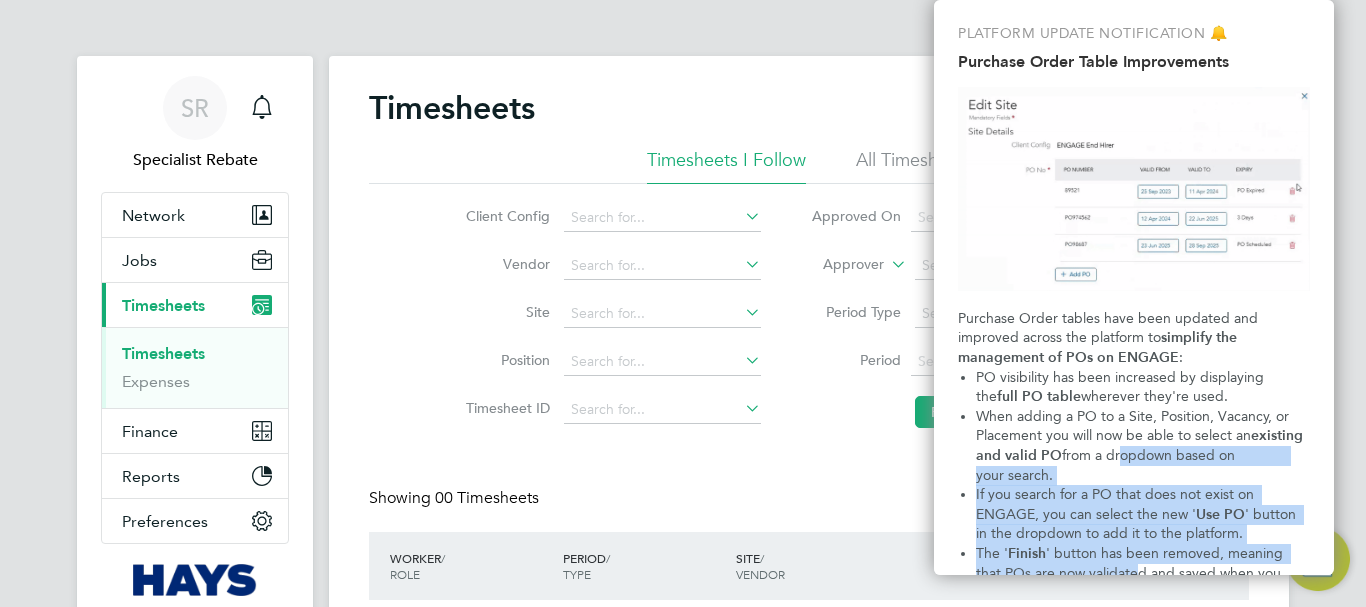drag, startPoint x: 1111, startPoint y: 567, endPoint x: 1117, endPoint y: 459, distance: 108.16654 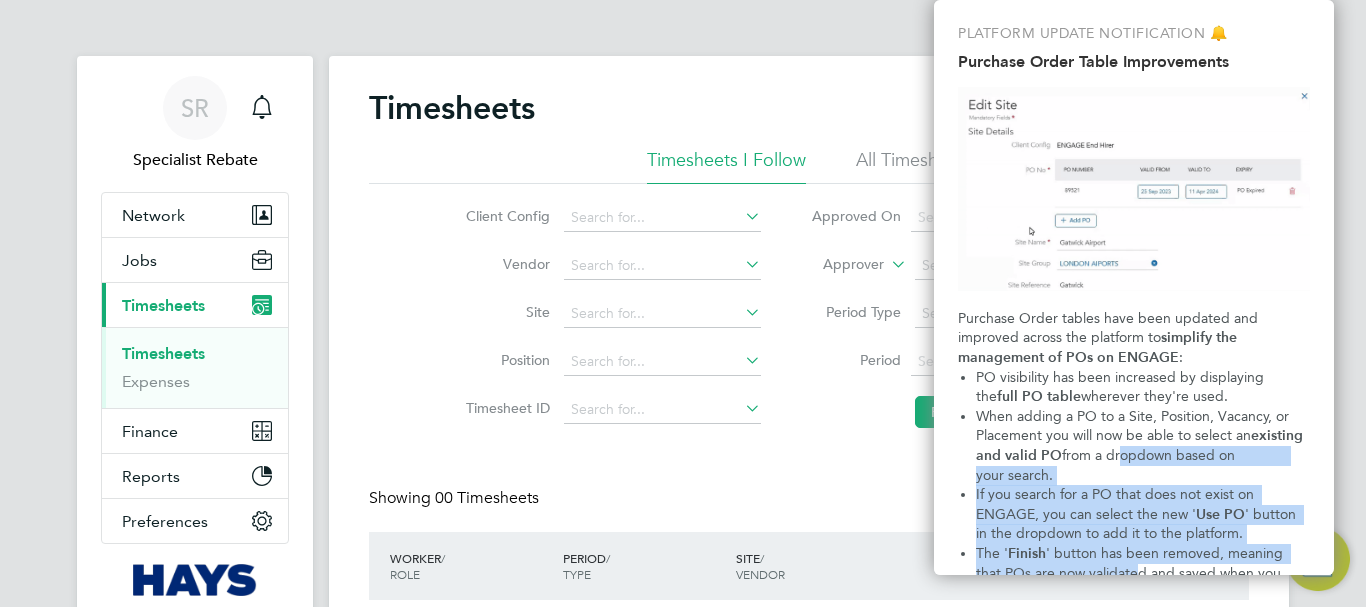 click on "PO visibility has been increased by displaying the full PO table wherever they're used. When adding a PO to a Site, Position, Vacancy, or Placement you will now be able to select an existing and valid PO from a dropdown based on your search. If you search for a PO that does not exist on ENGAGE, you can select the new ' Use PO ' button in the dropdown to add it to the platform. The ' Finish ' button has been removed, meaning that POs are now validated and saved when you save your changes on any form." at bounding box center (1134, 485) 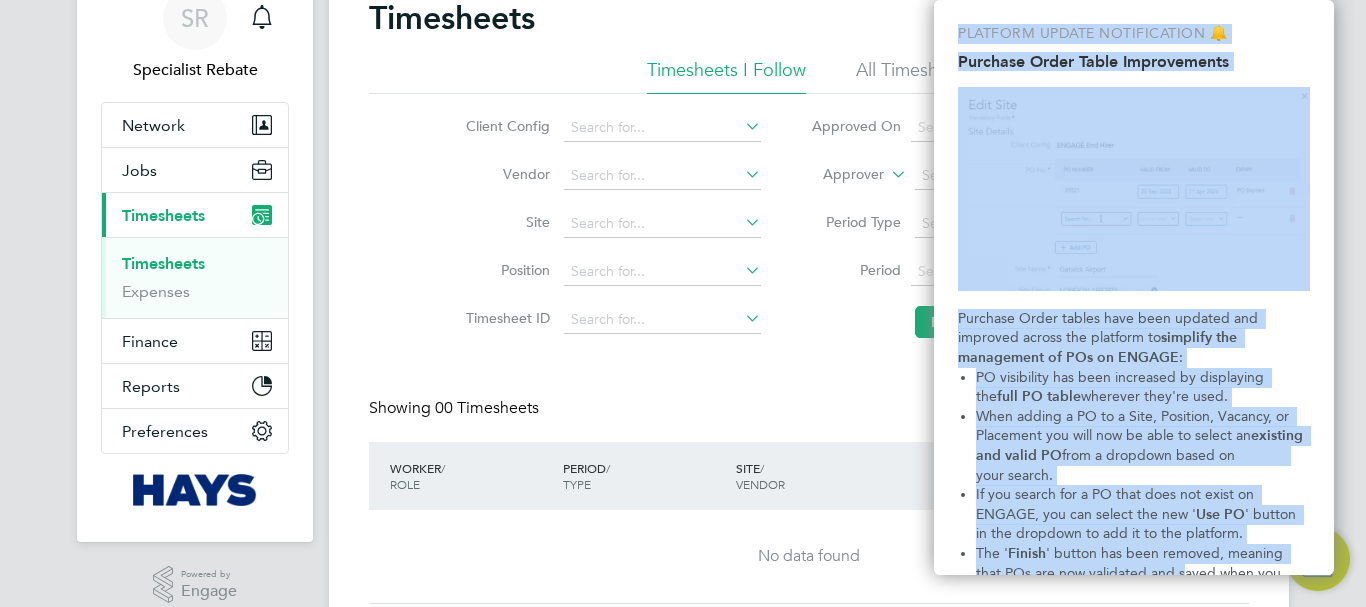 scroll, scrollTop: 159, scrollLeft: 0, axis: vertical 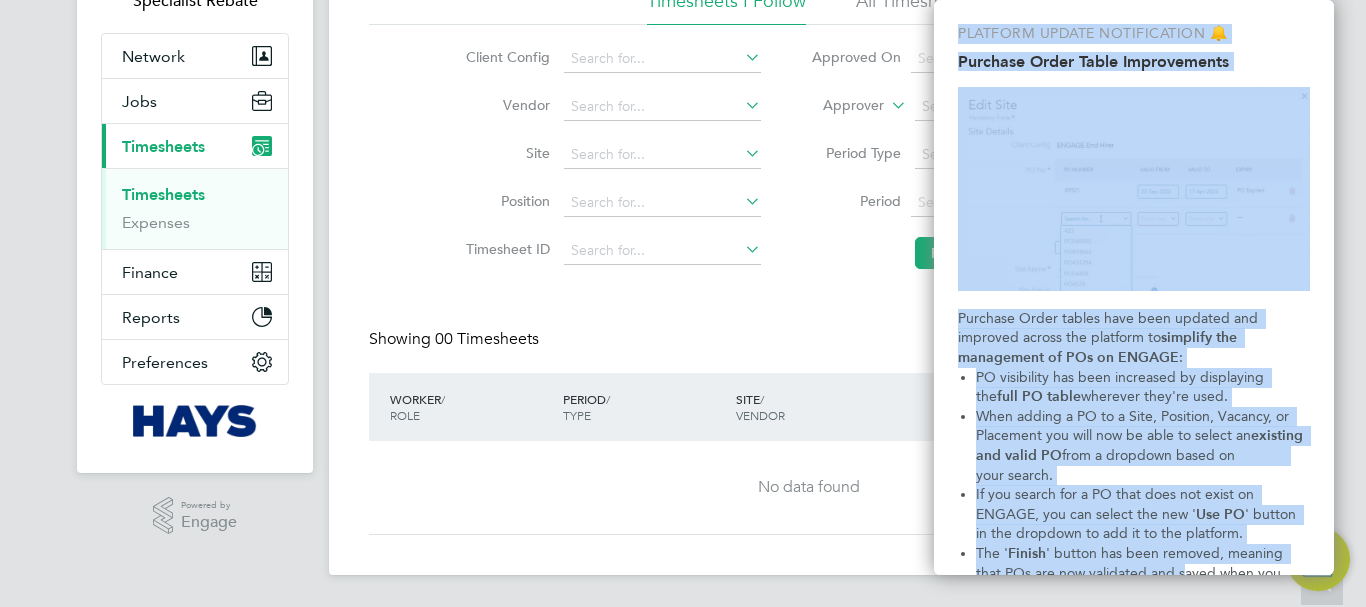 drag, startPoint x: 1153, startPoint y: 573, endPoint x: 1145, endPoint y: 625, distance: 52.611786 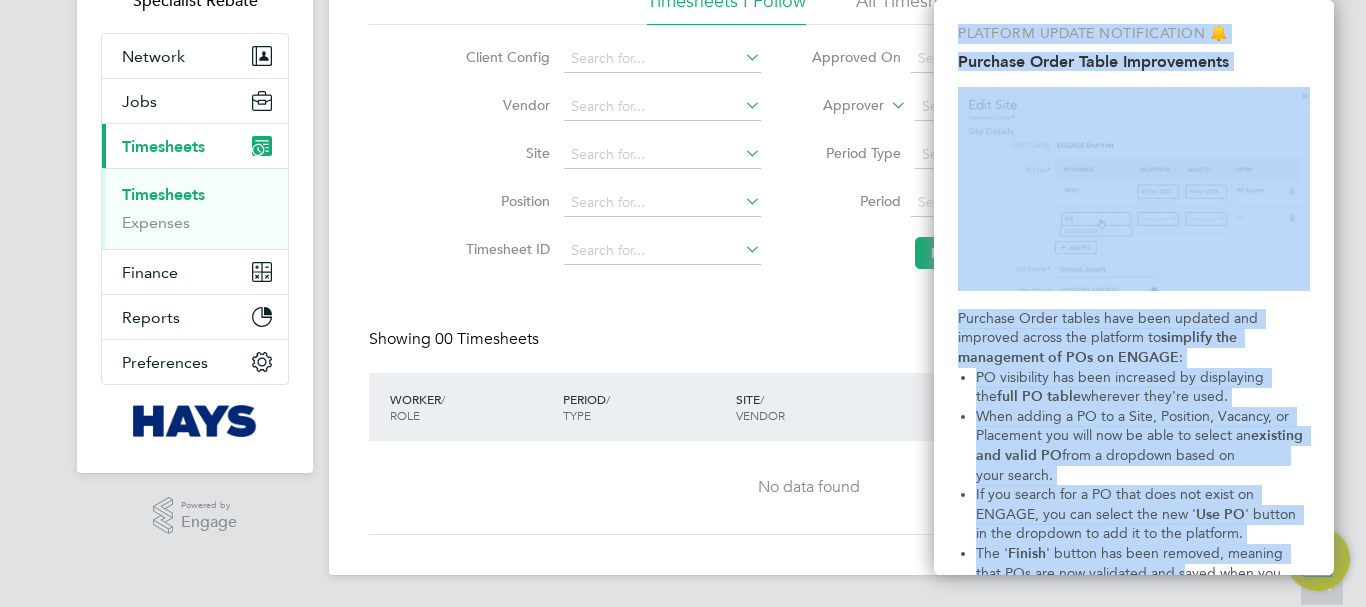 click on "SR Specialist Rebate Notifications Applications: Network Team Members Businesses Sites Workers Contacts Jobs Positions Vacancies Placements Current page: Timesheets Timesheets Expenses Finance Invoices & Credit Notes Statements Payments Reports Margin Report Report Downloads Preferences My Business Branding Doc. Requirements VMS Configurations Notifications Activity Logs .st0{fill:#C0C1C2;} Powered by Engage Timesheets New Timesheet Timesheets I Follow All Timesheets Client Config Vendor Site Position Timesheet ID Approved On Select date To Select date Approver Period Type Period Select date To Select date Filter" at bounding box center (683, 224) 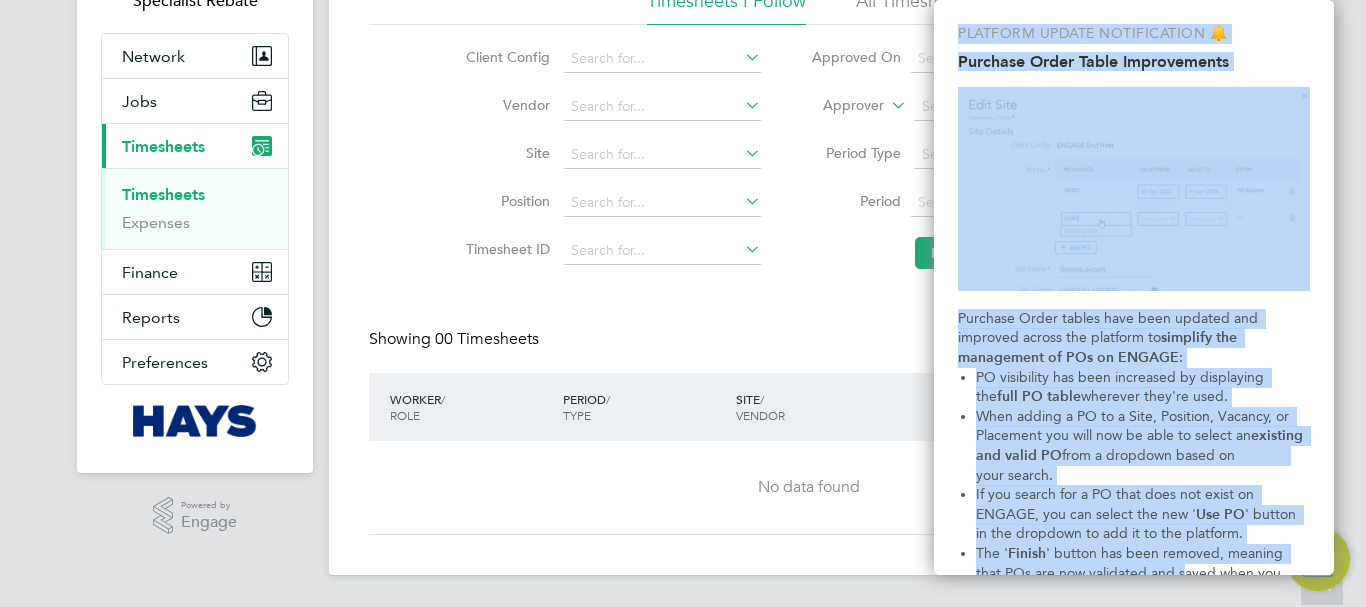 click at bounding box center [1134, 189] 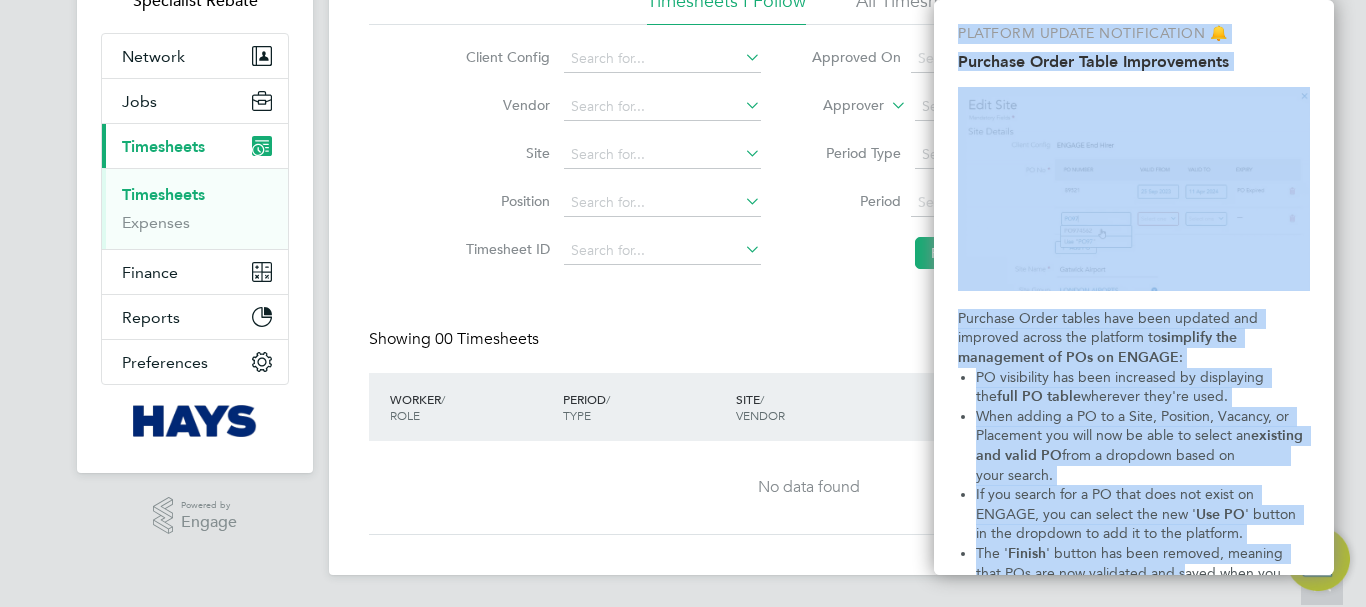 click on "PLATFORM UPDATE NOTIFICATION 🔔" at bounding box center (1134, 34) 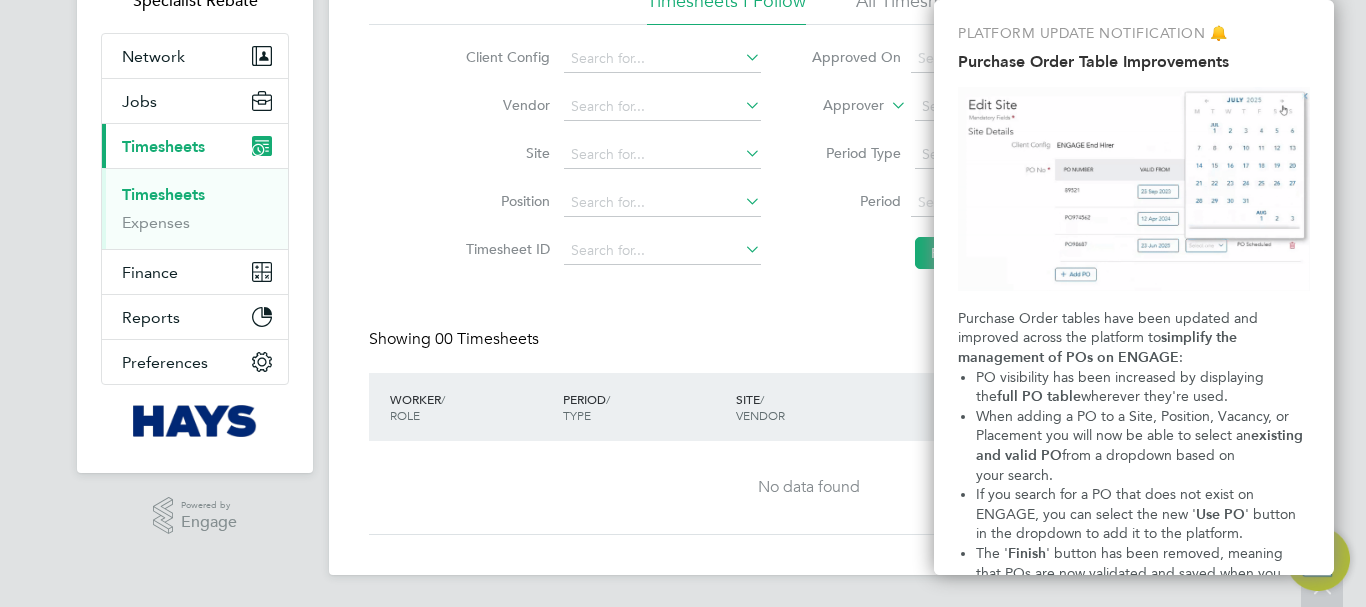 scroll, scrollTop: 0, scrollLeft: 0, axis: both 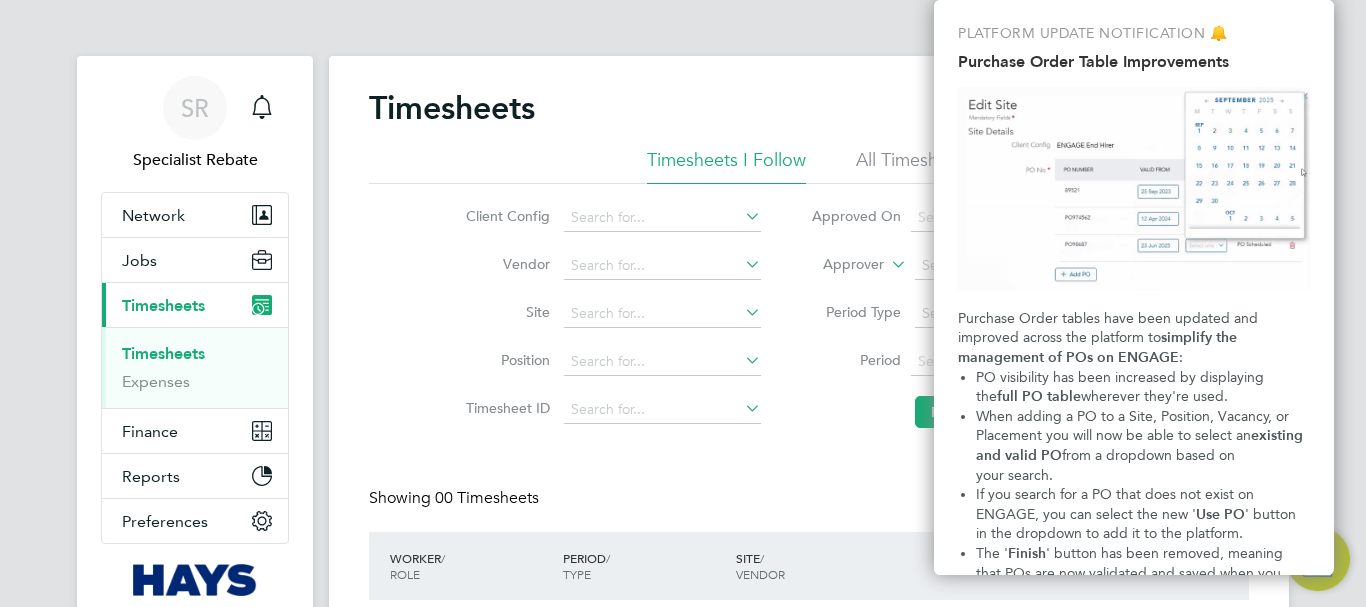 click at bounding box center [1134, 189] 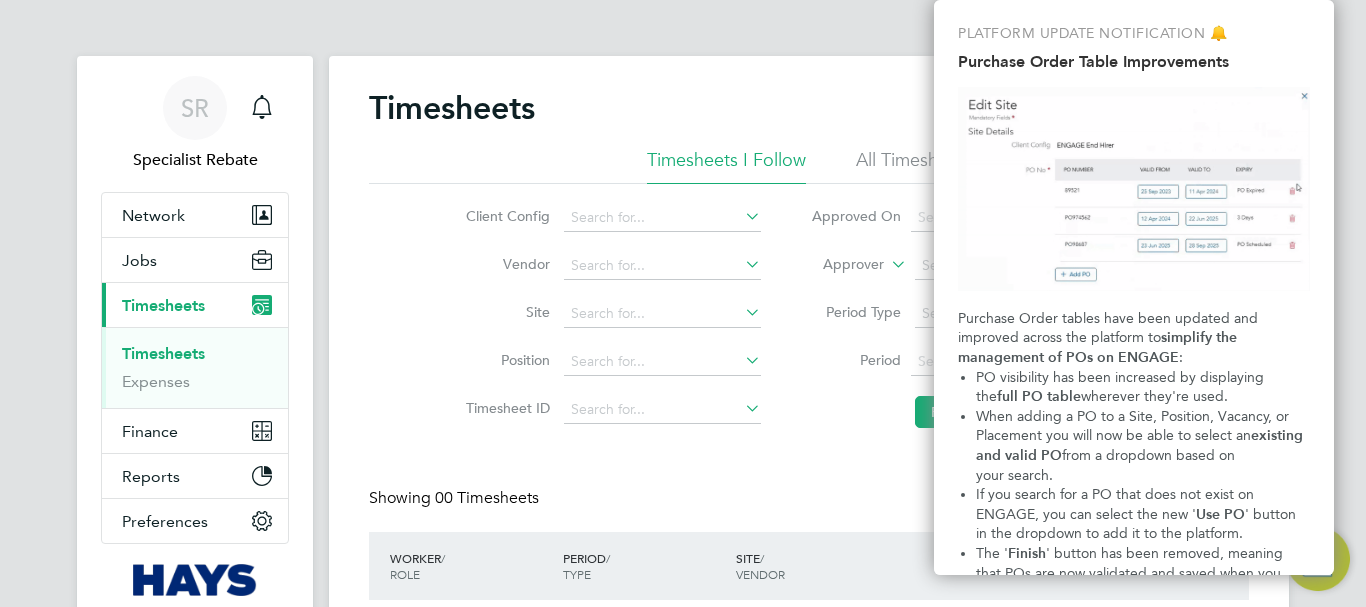 click on "PO visibility has been increased by displaying the" at bounding box center (1122, 387) 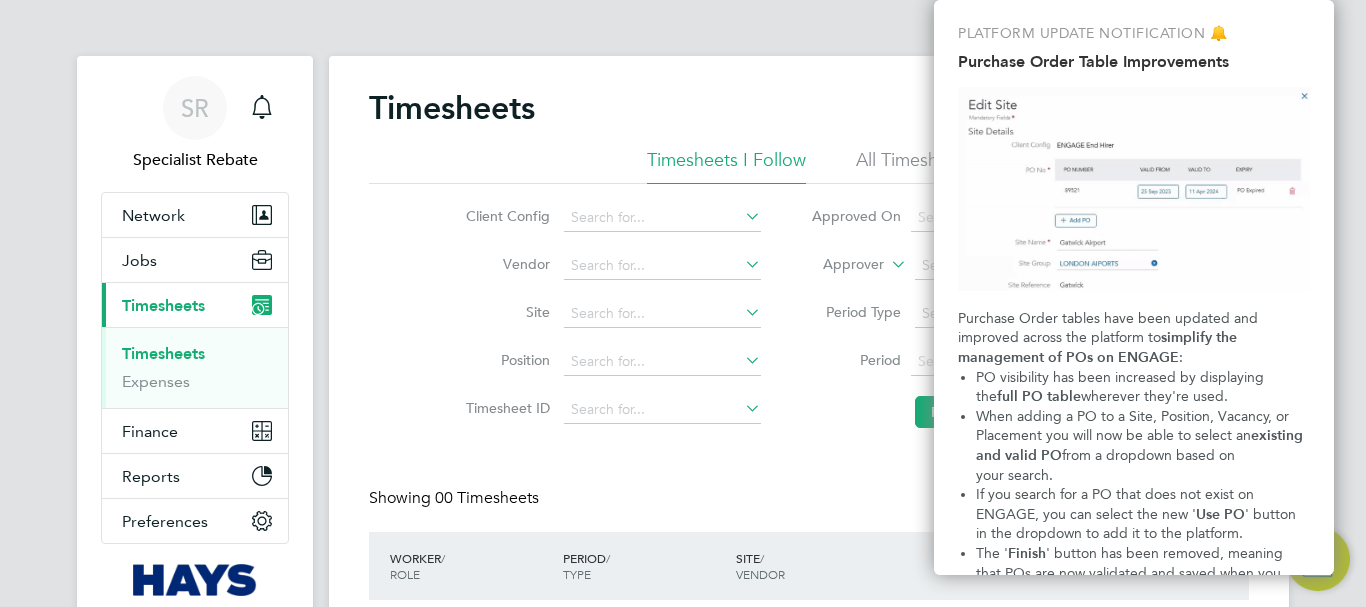 scroll, scrollTop: 116, scrollLeft: 0, axis: vertical 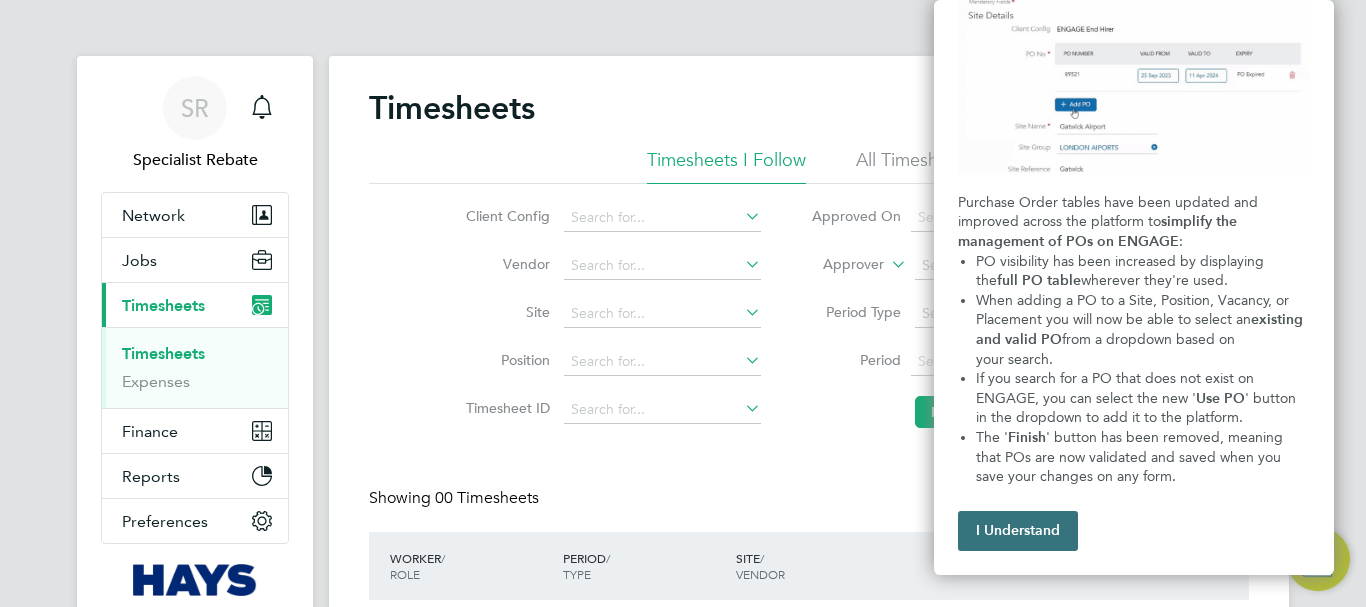 click on "I Understand" at bounding box center (1018, 531) 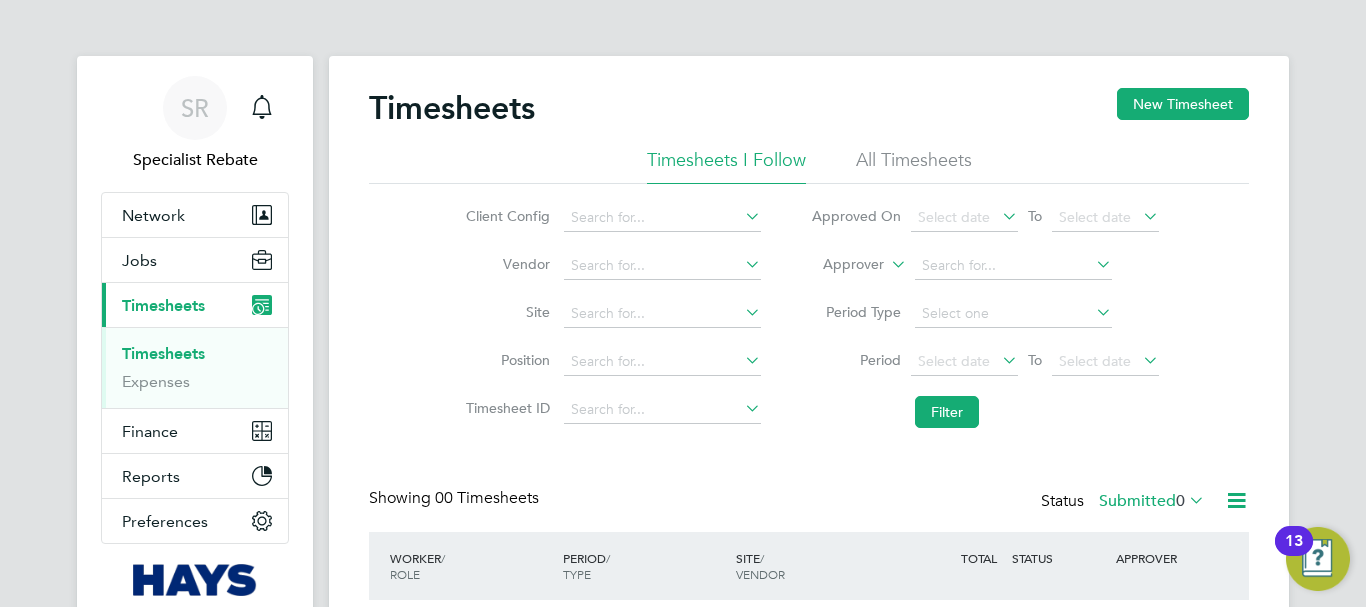click on "Timesheets" at bounding box center (163, 353) 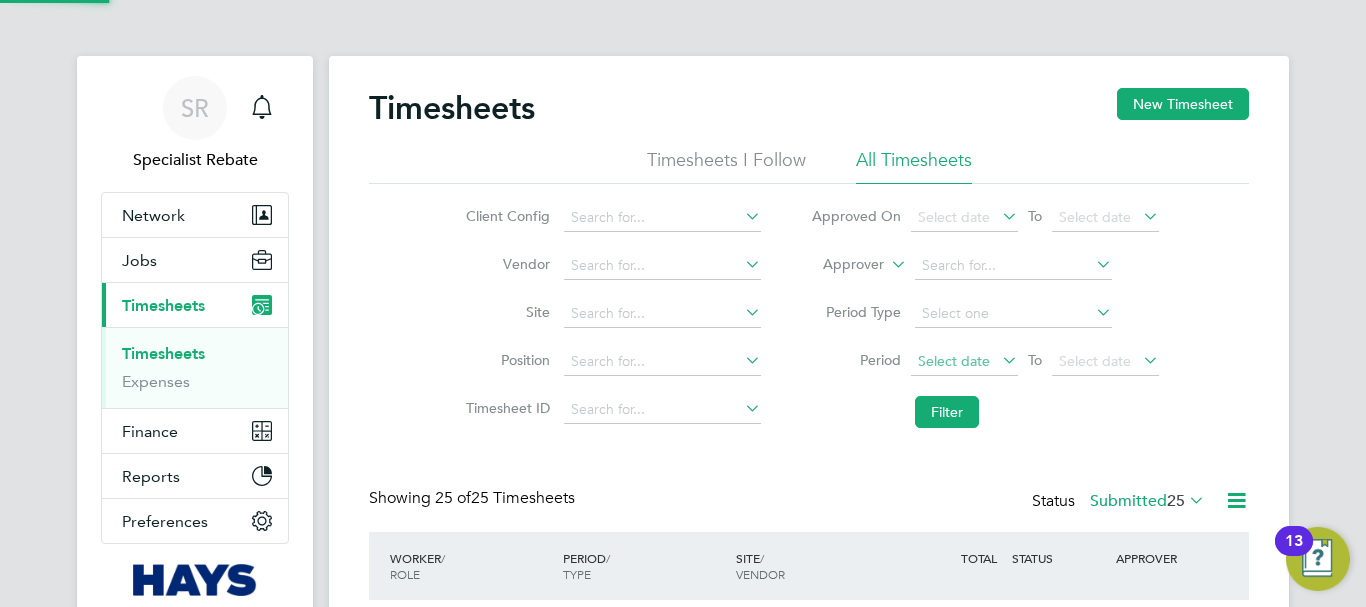 scroll, scrollTop: 10, scrollLeft: 10, axis: both 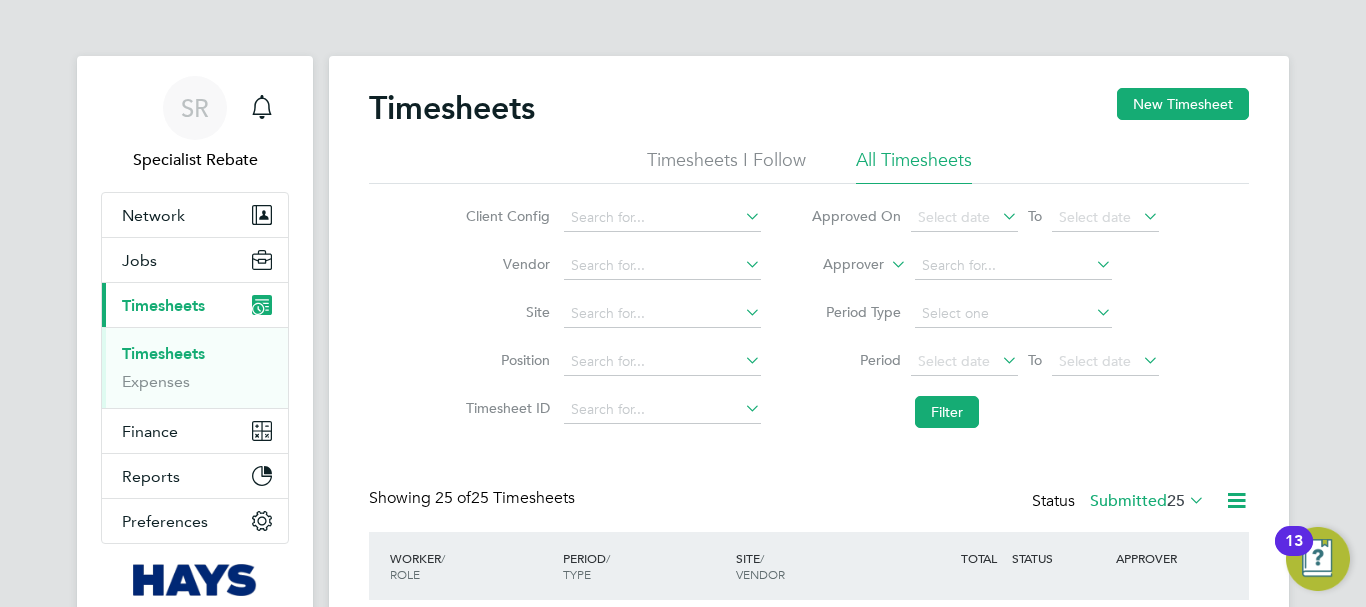 click on "Approver" 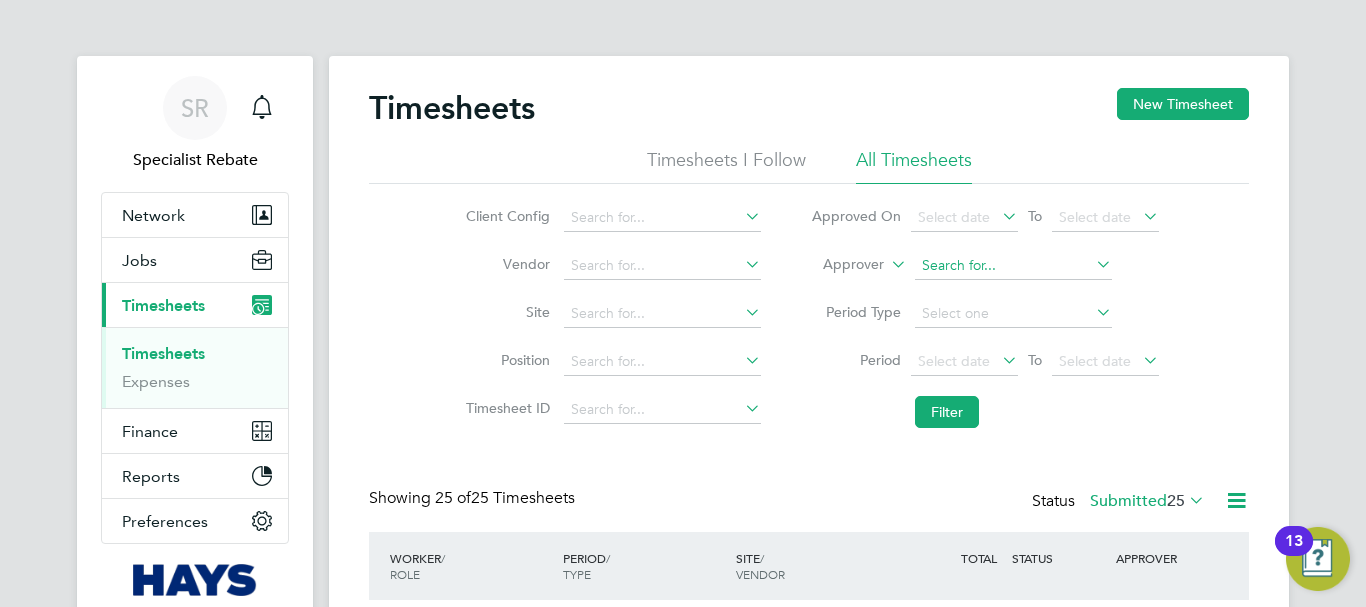 click 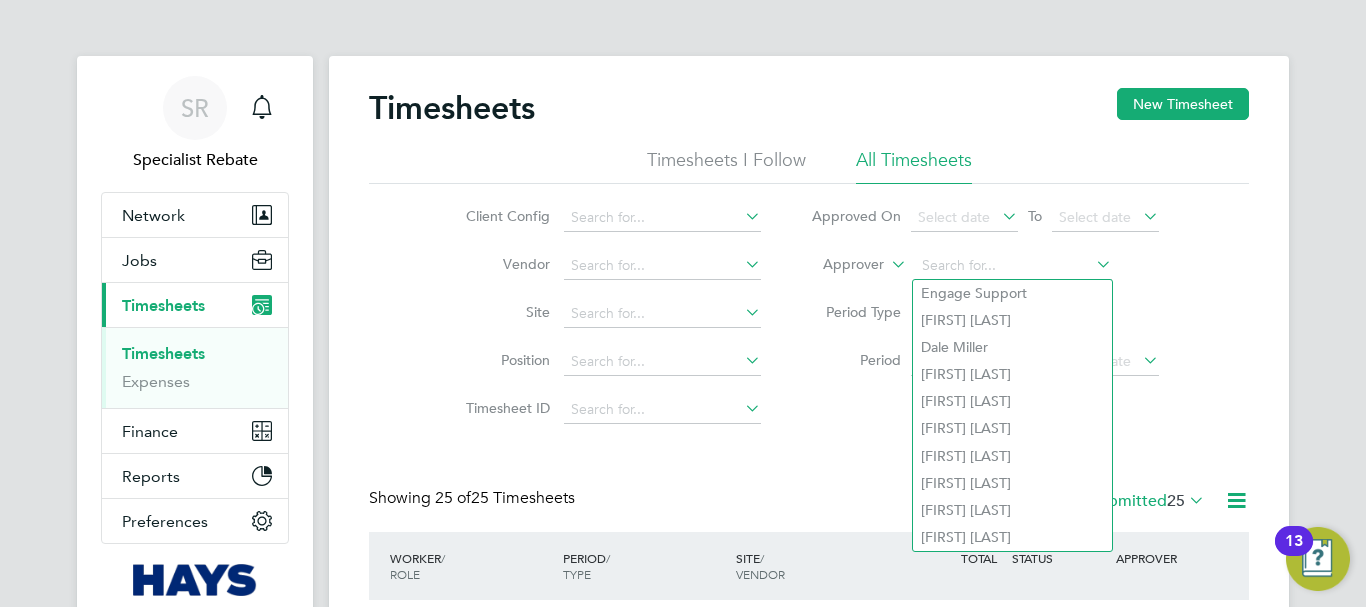 click on "Client Config   Vendor   Site   Position   Timesheet ID   Approved On
Select date
To
Select date
Approver     Period Type   Period
Select date
To
Select date
Filter" 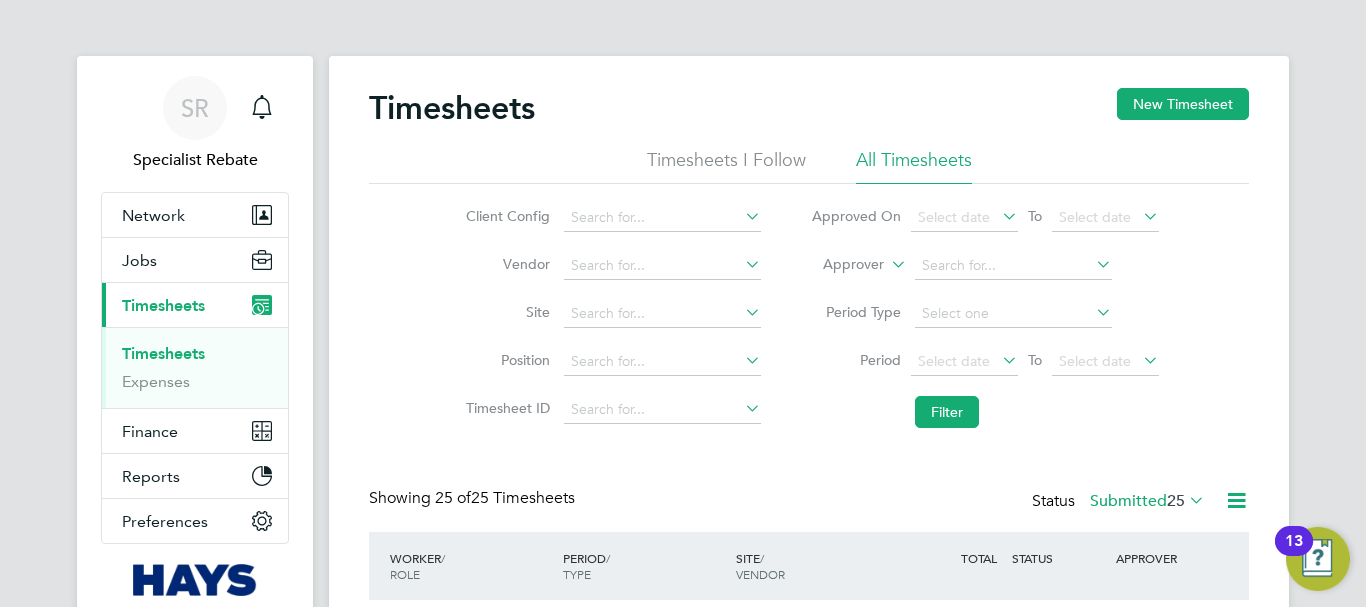 click 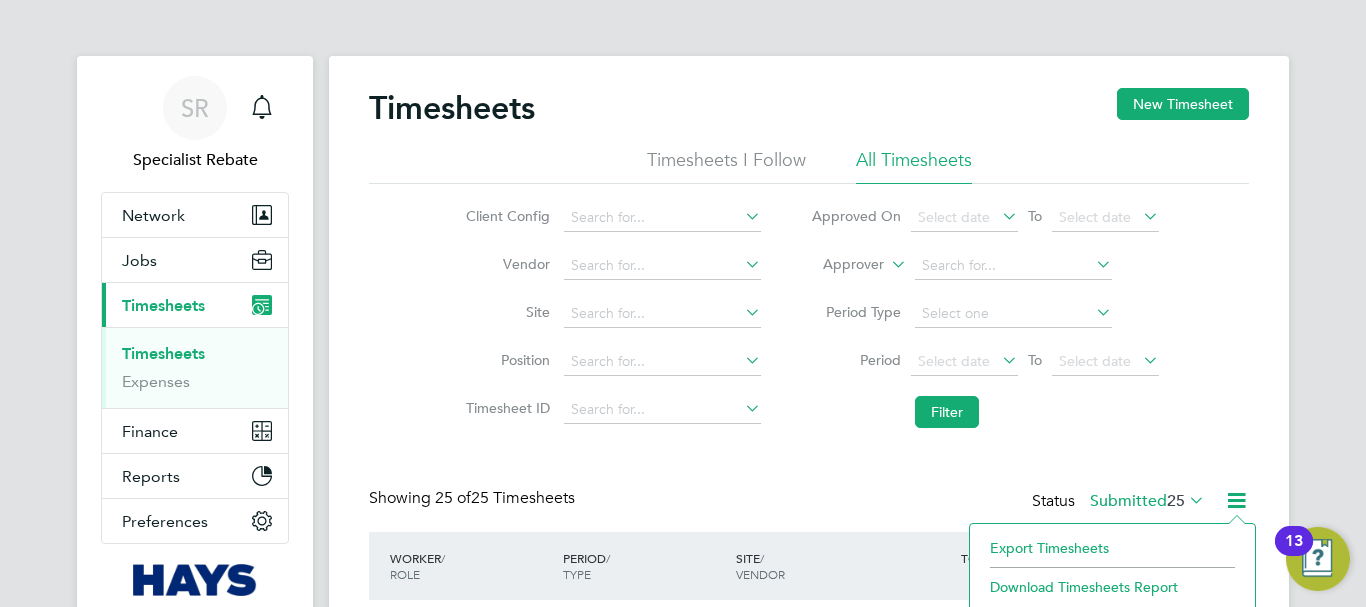 click on "Export Timesheets" 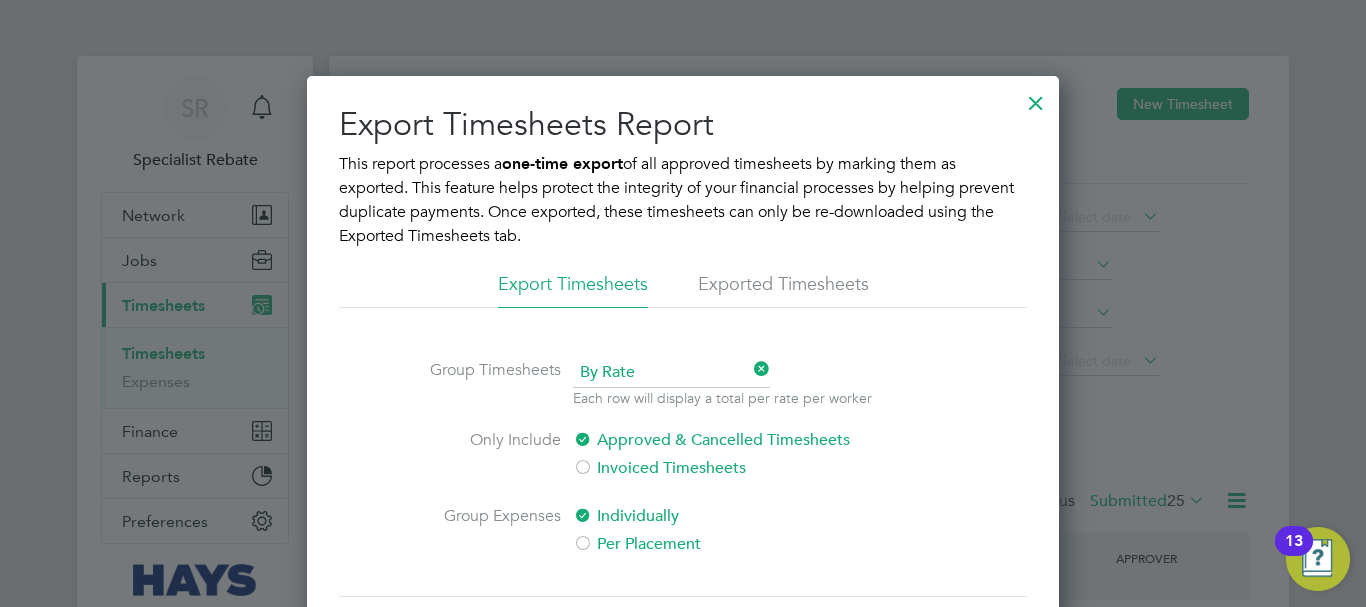 click on "Exported Timesheets" at bounding box center (783, 290) 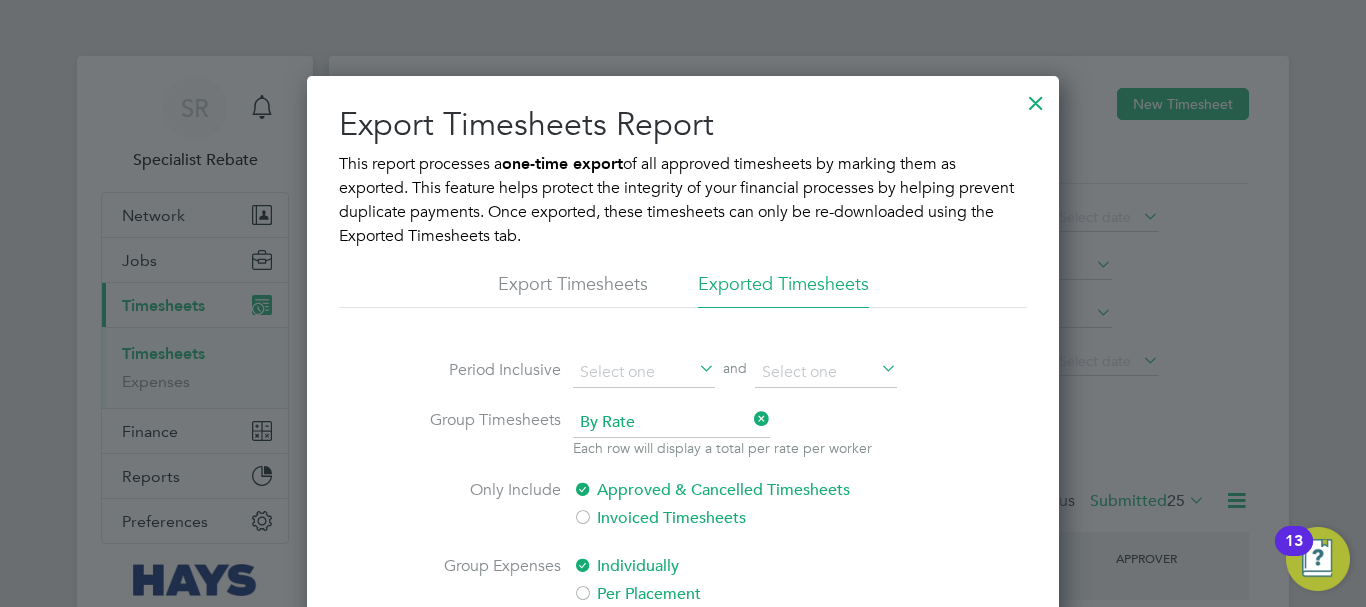 scroll, scrollTop: 10, scrollLeft: 10, axis: both 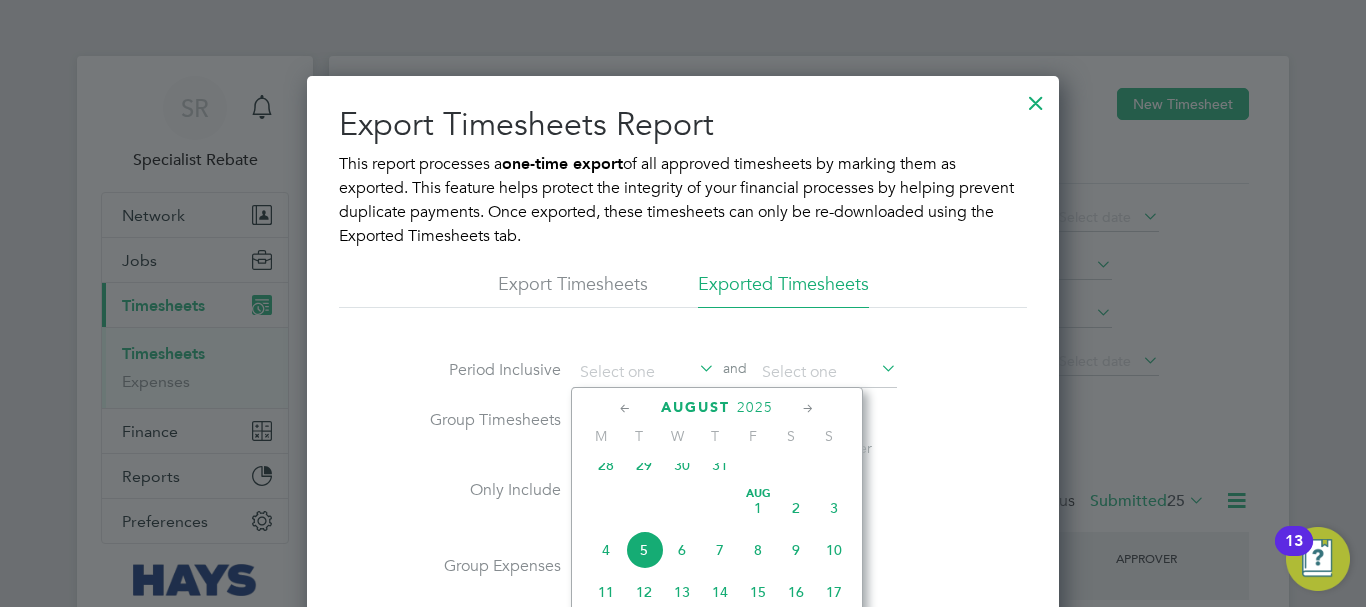 click 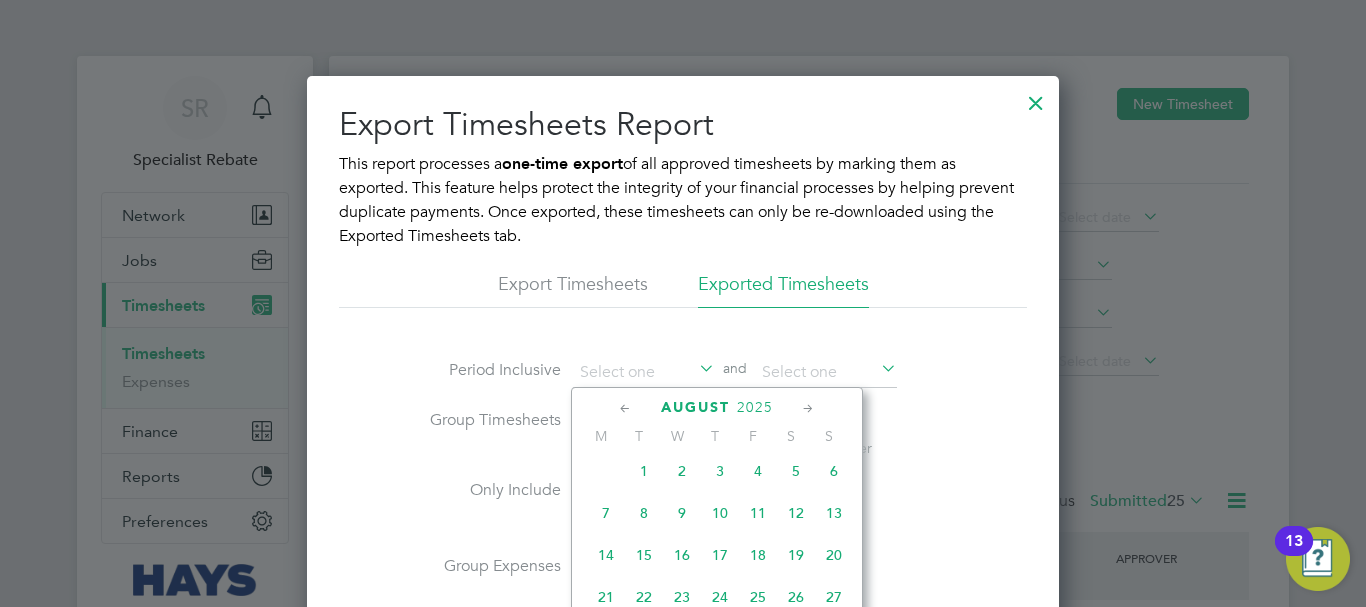 click 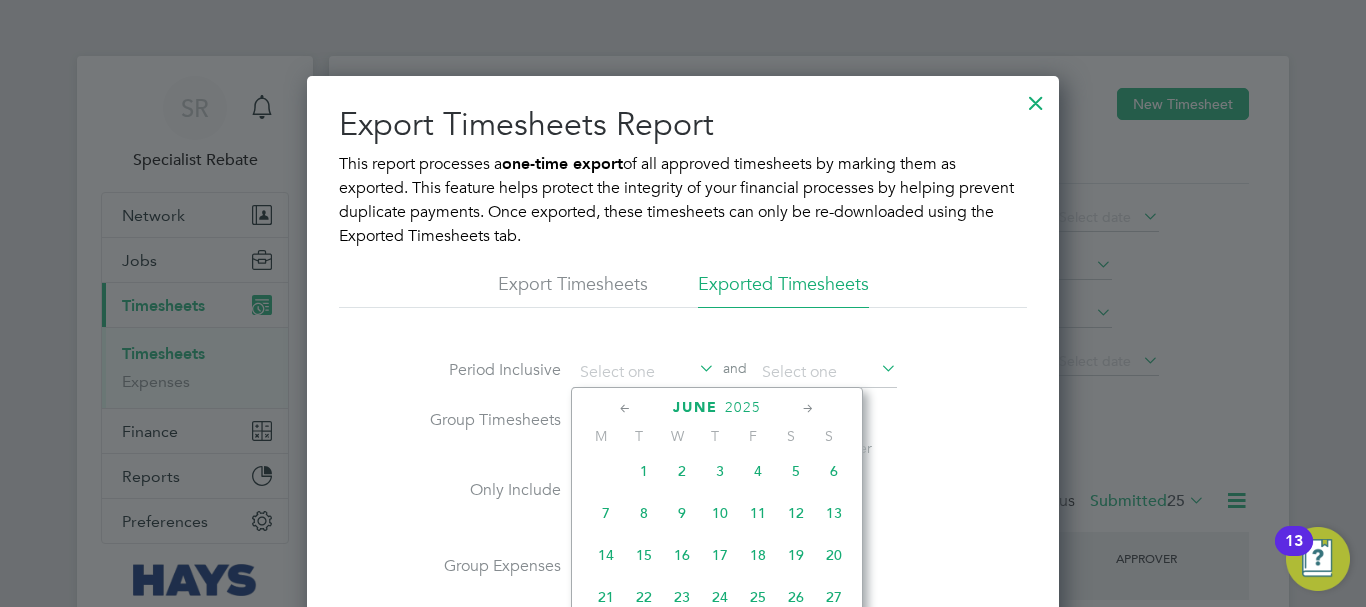 scroll, scrollTop: 216, scrollLeft: 0, axis: vertical 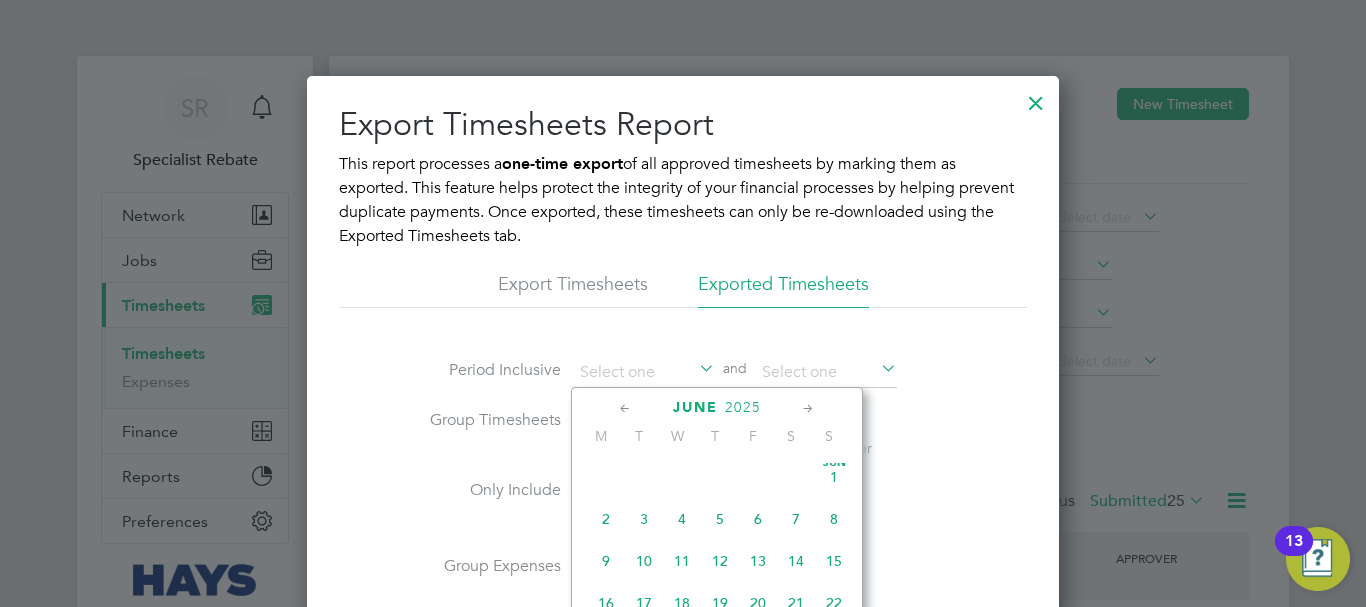 click 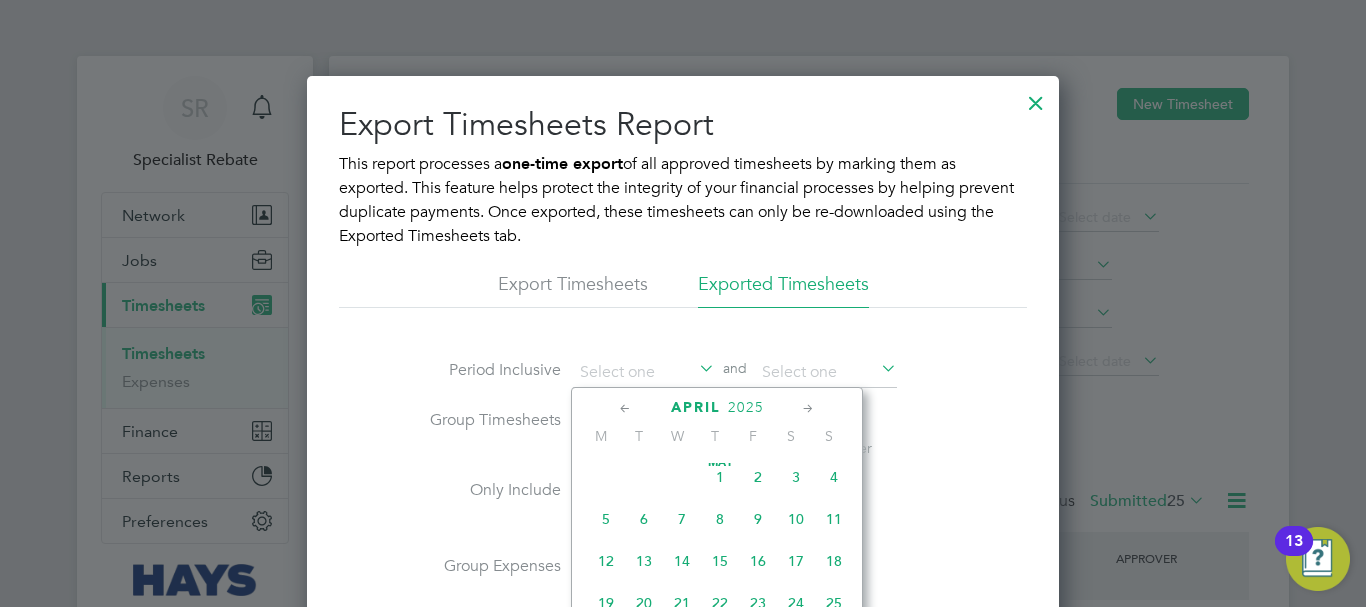 scroll, scrollTop: 0, scrollLeft: 0, axis: both 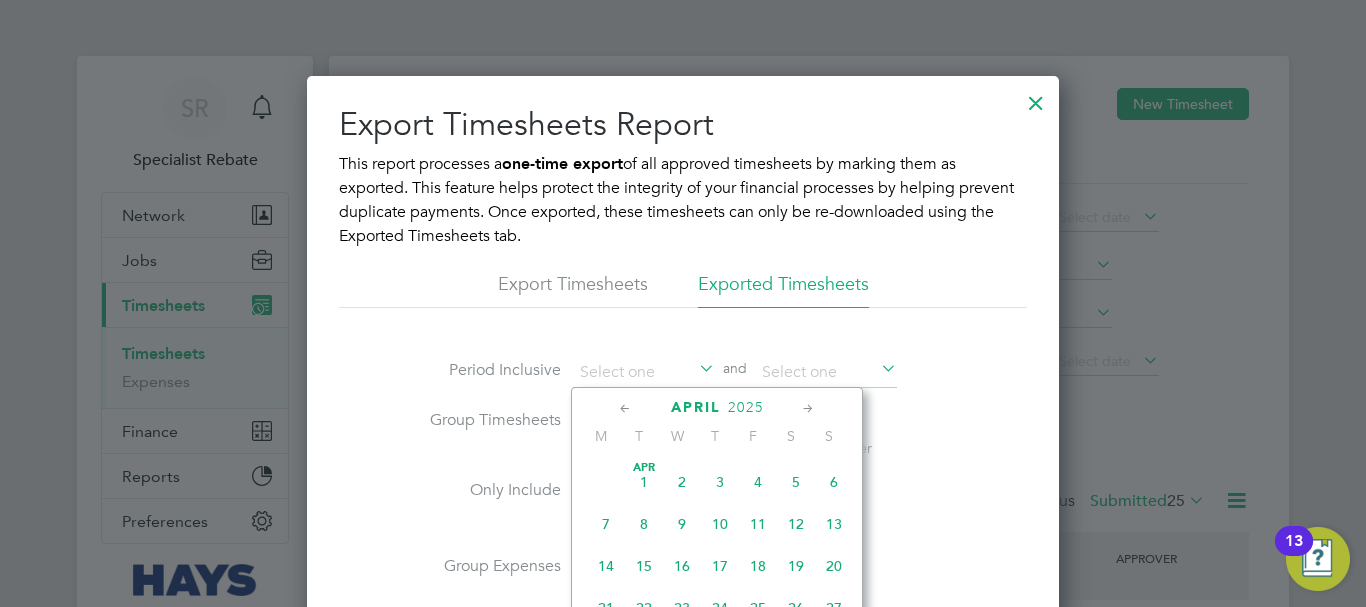 click 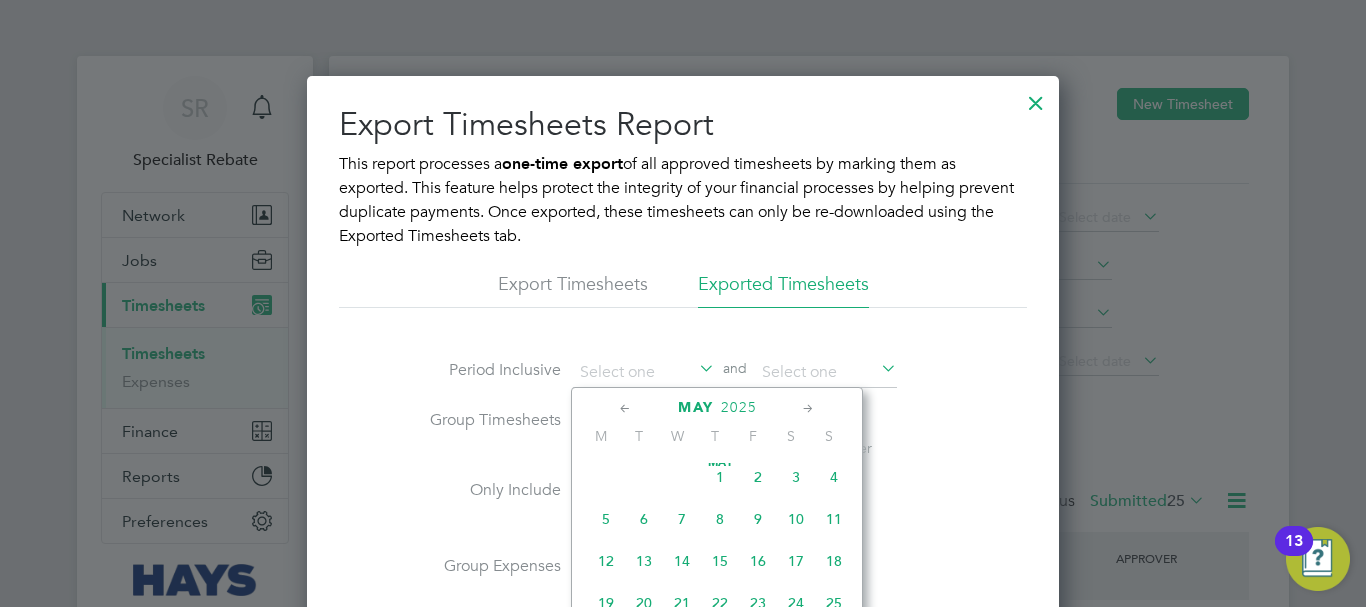 click 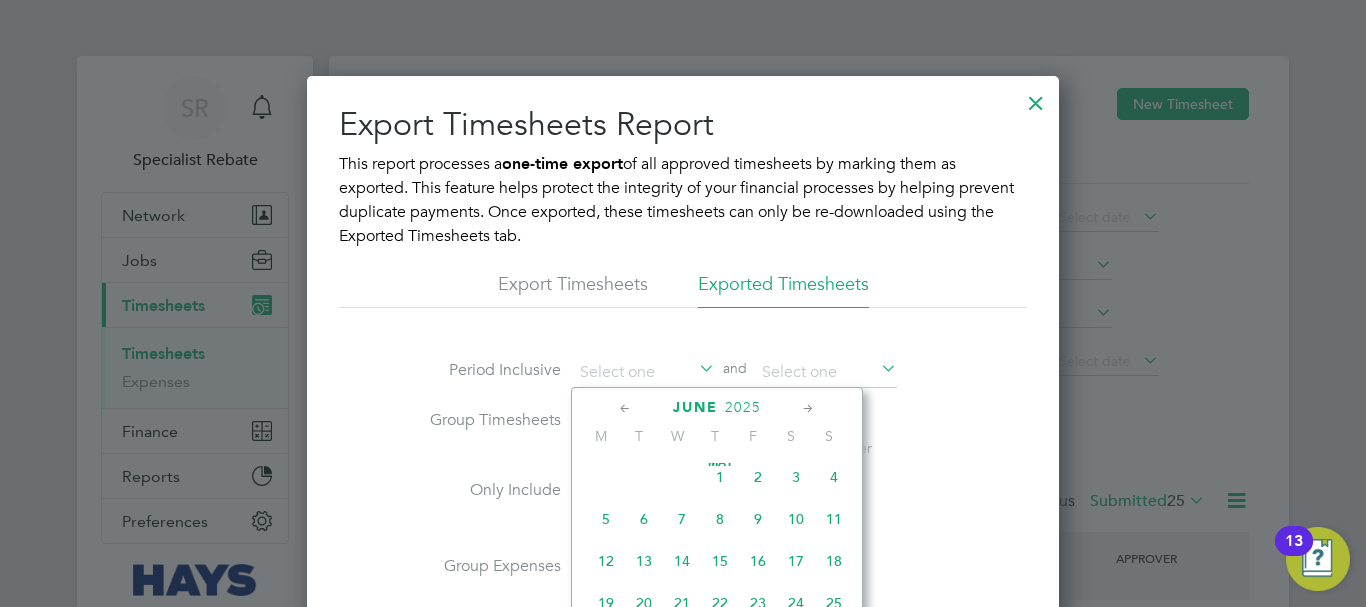 scroll, scrollTop: 432, scrollLeft: 0, axis: vertical 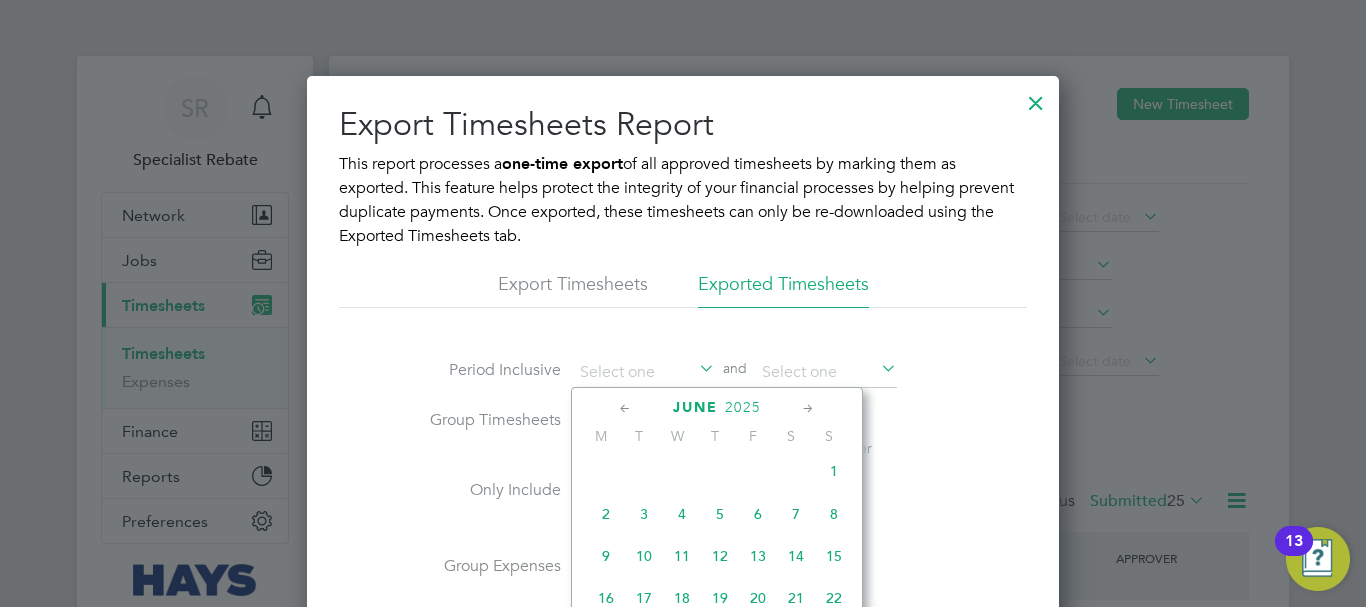 click on "Jun 1" 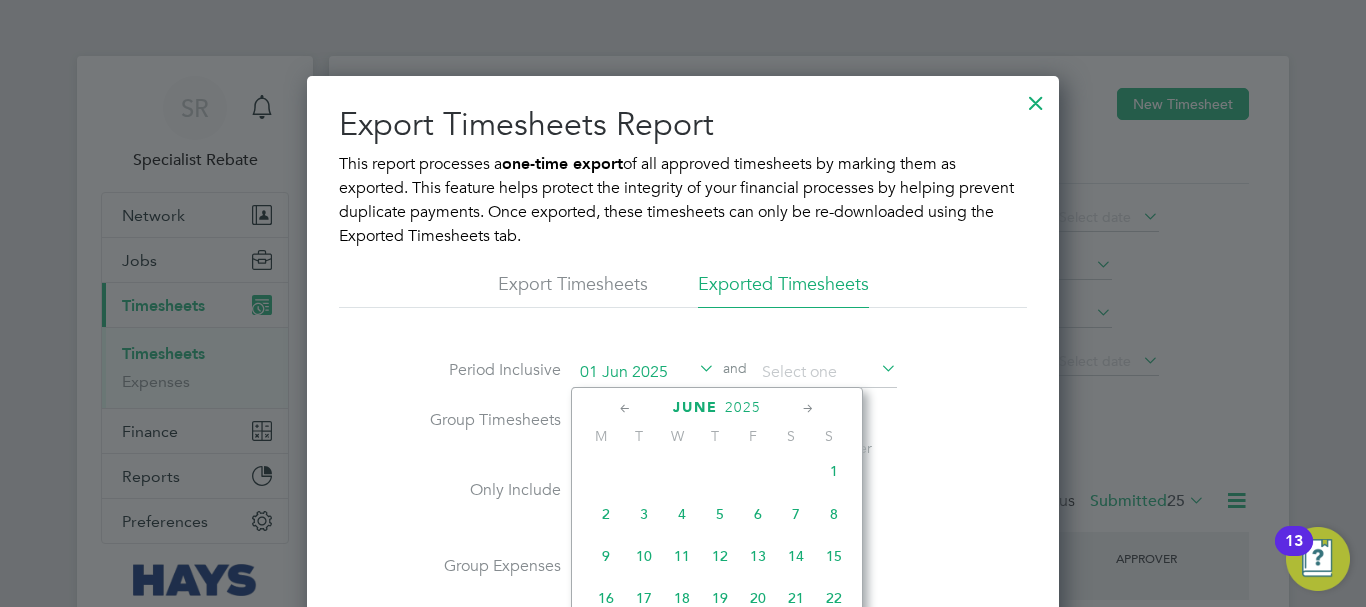 scroll, scrollTop: 10, scrollLeft: 10, axis: both 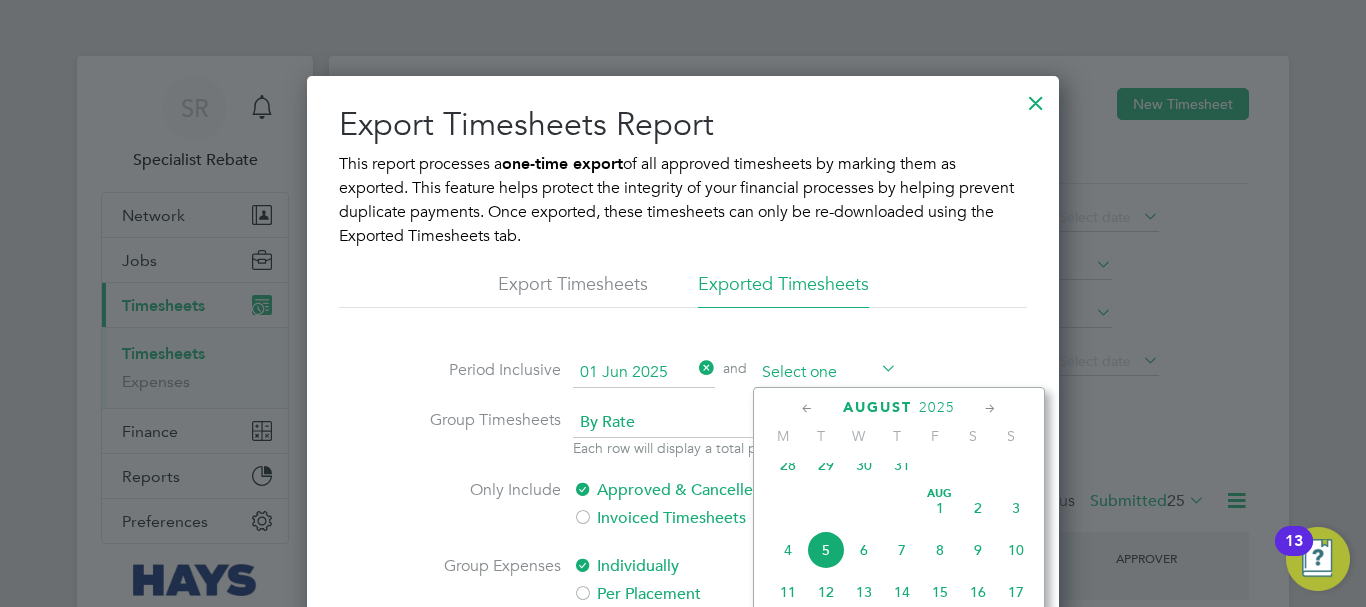 click at bounding box center (826, 373) 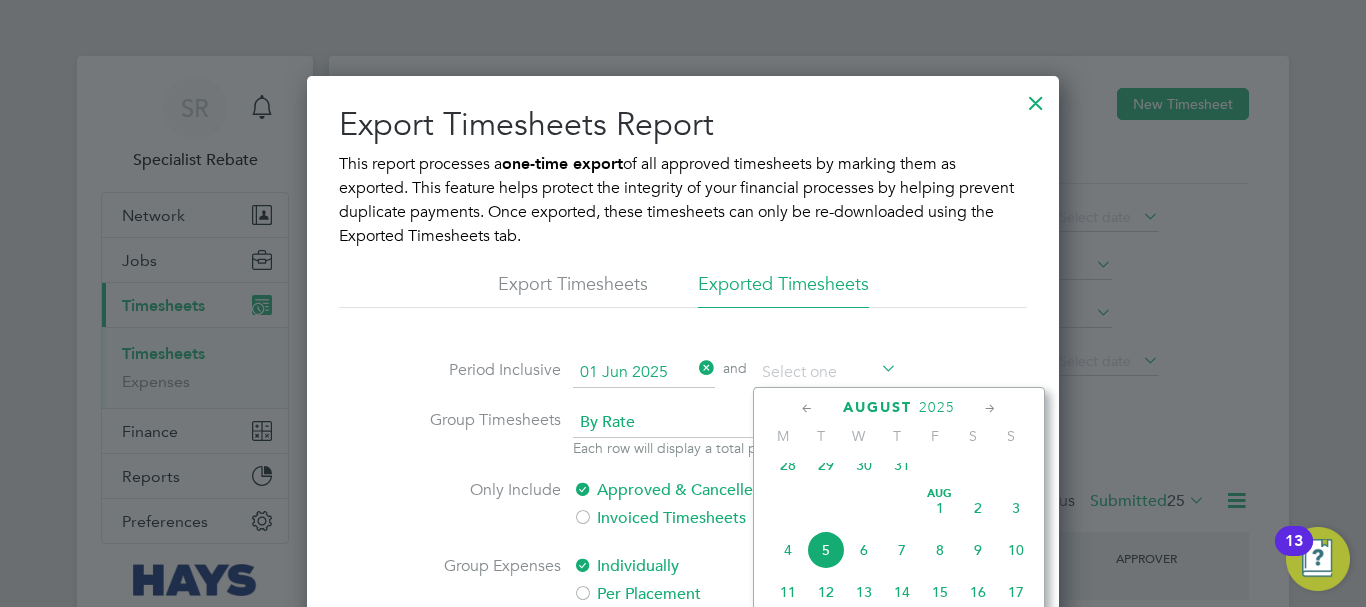 click 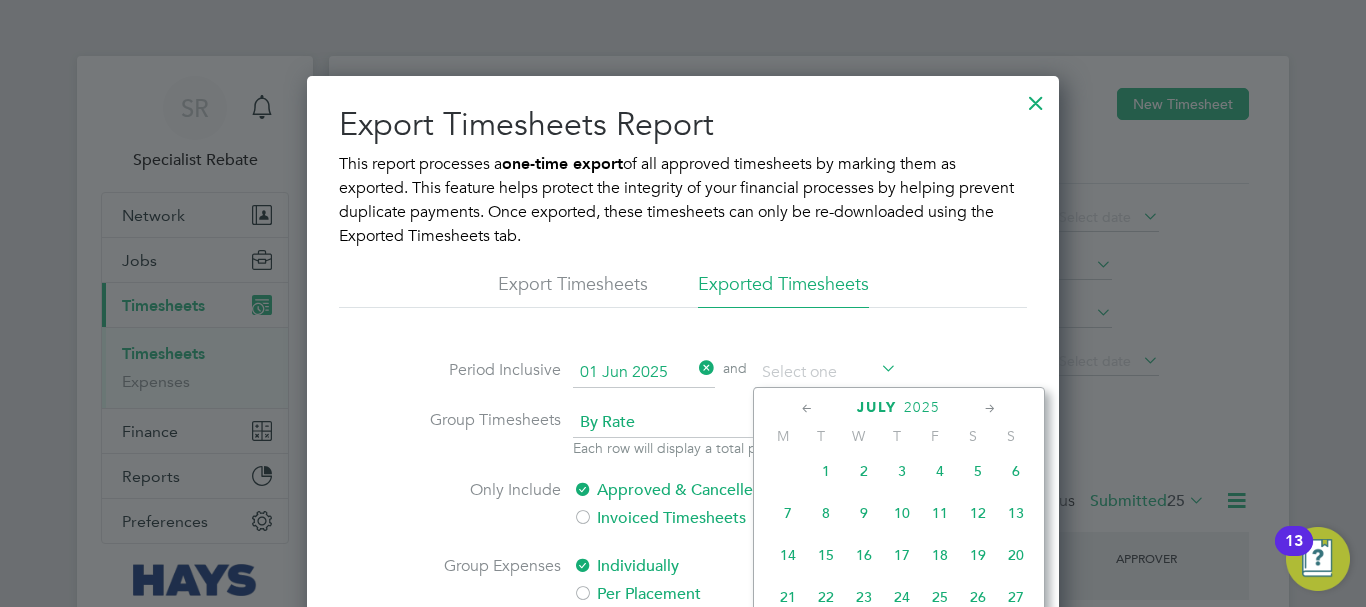click 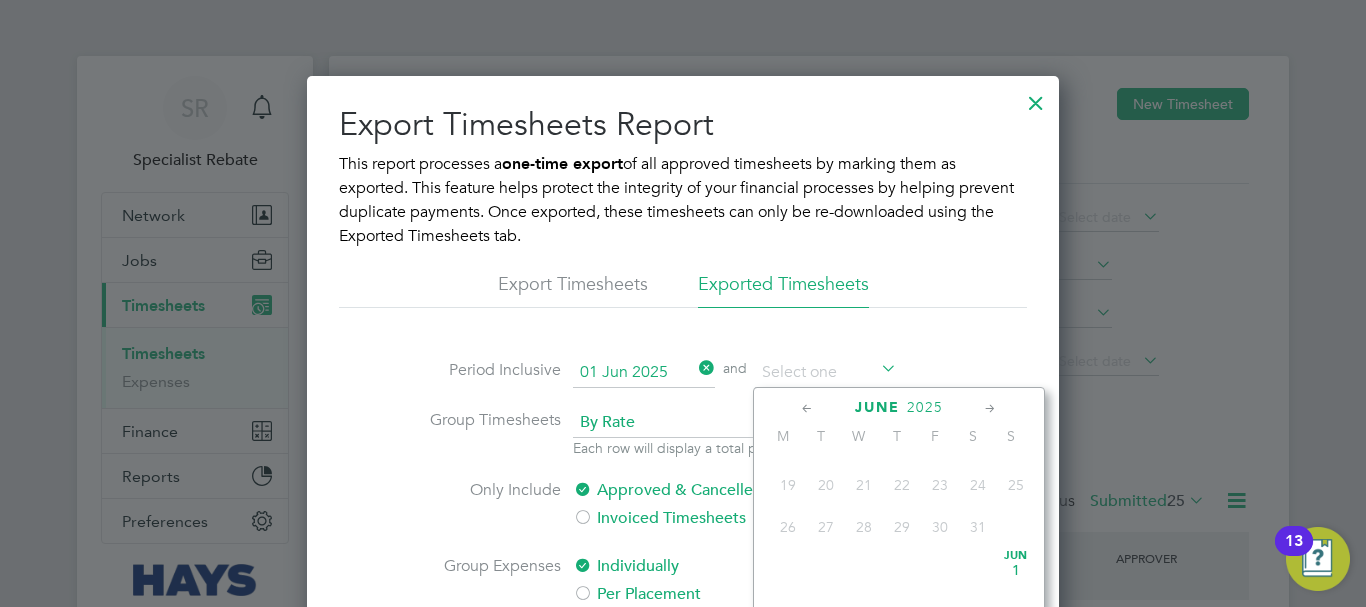 scroll, scrollTop: 122, scrollLeft: 0, axis: vertical 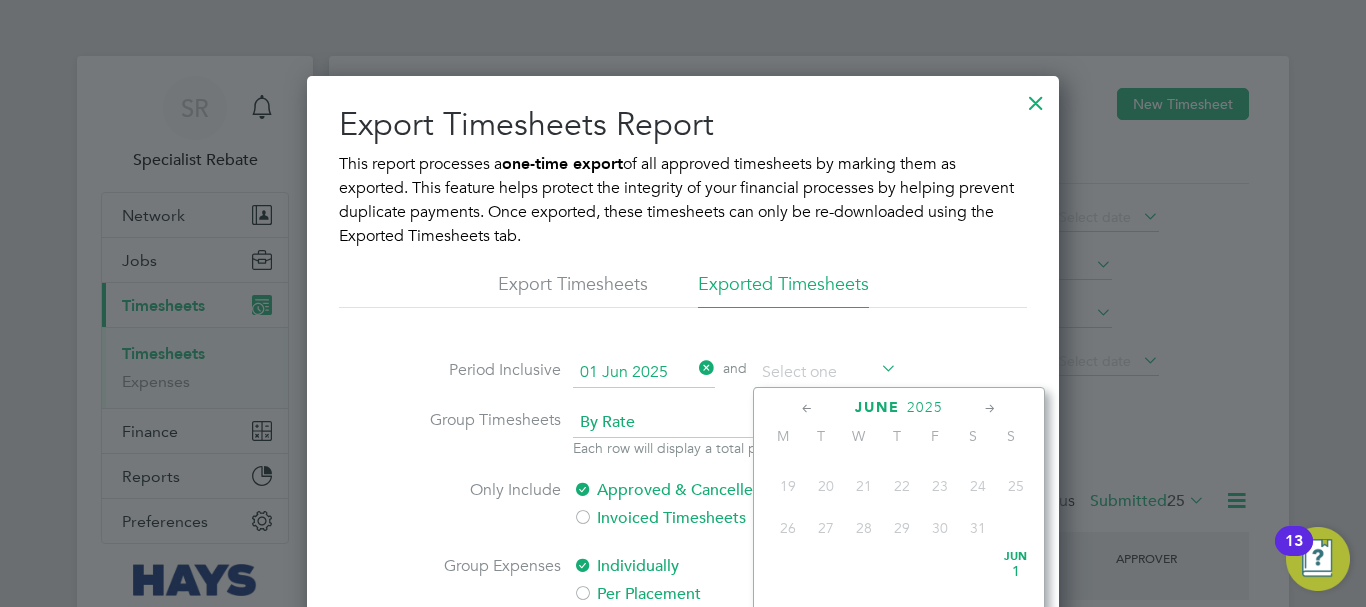 click on "31" 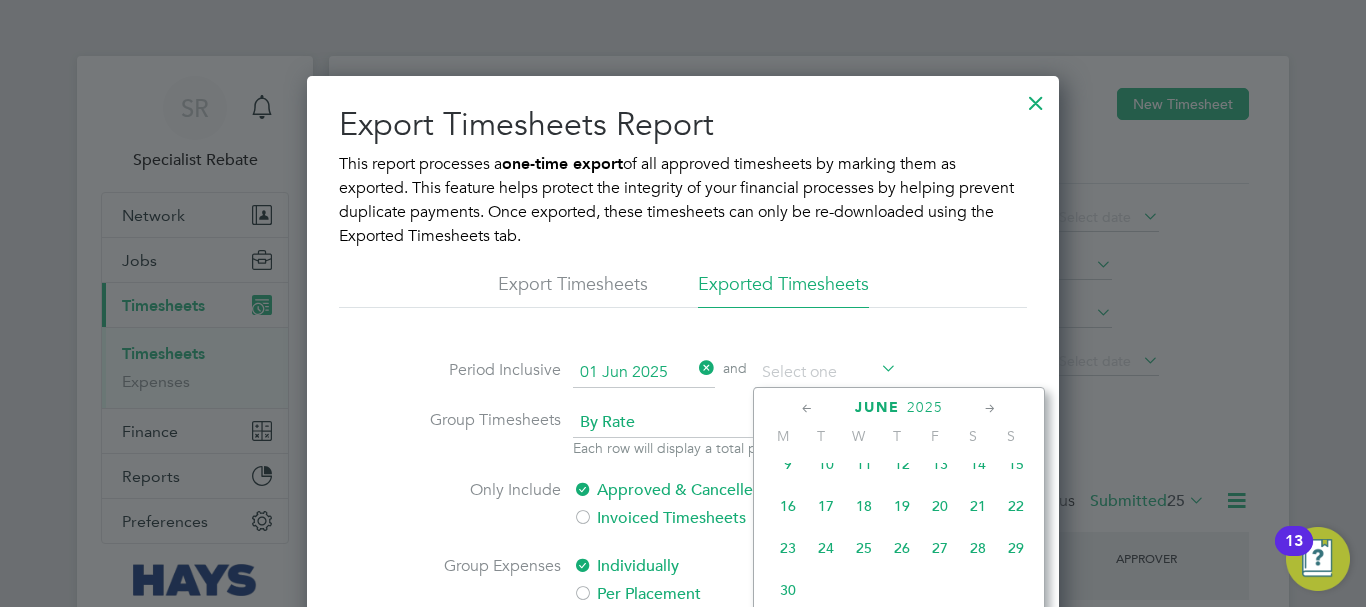 scroll, scrollTop: 320, scrollLeft: 0, axis: vertical 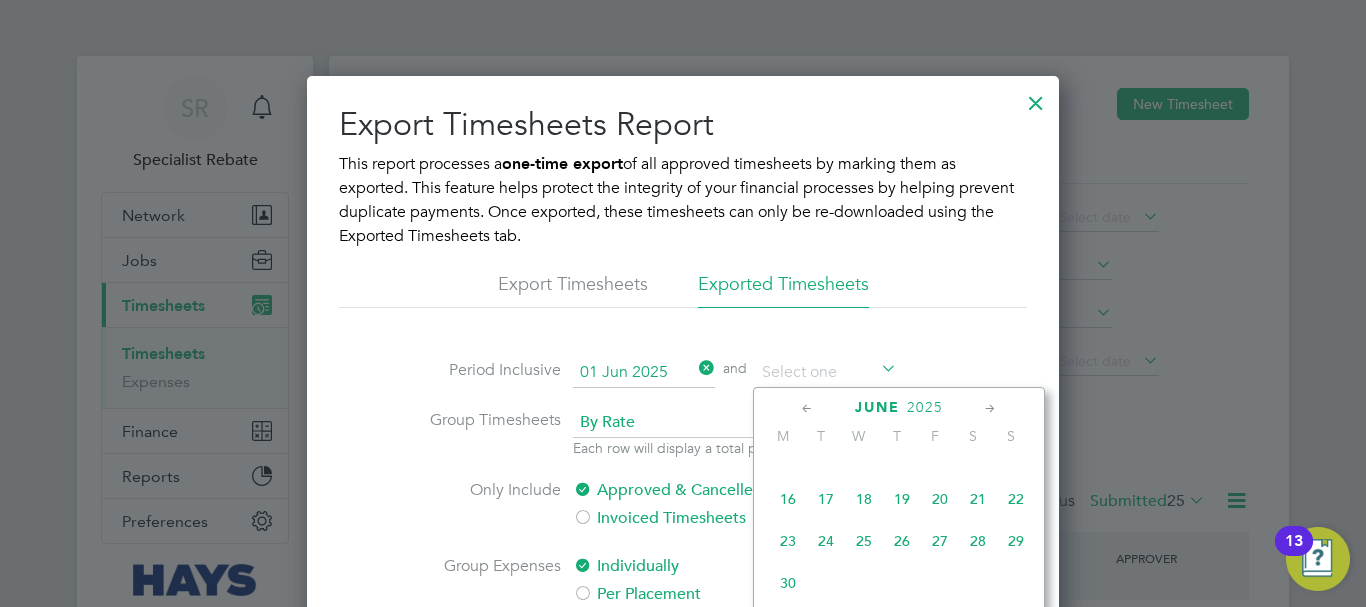 click on "30" 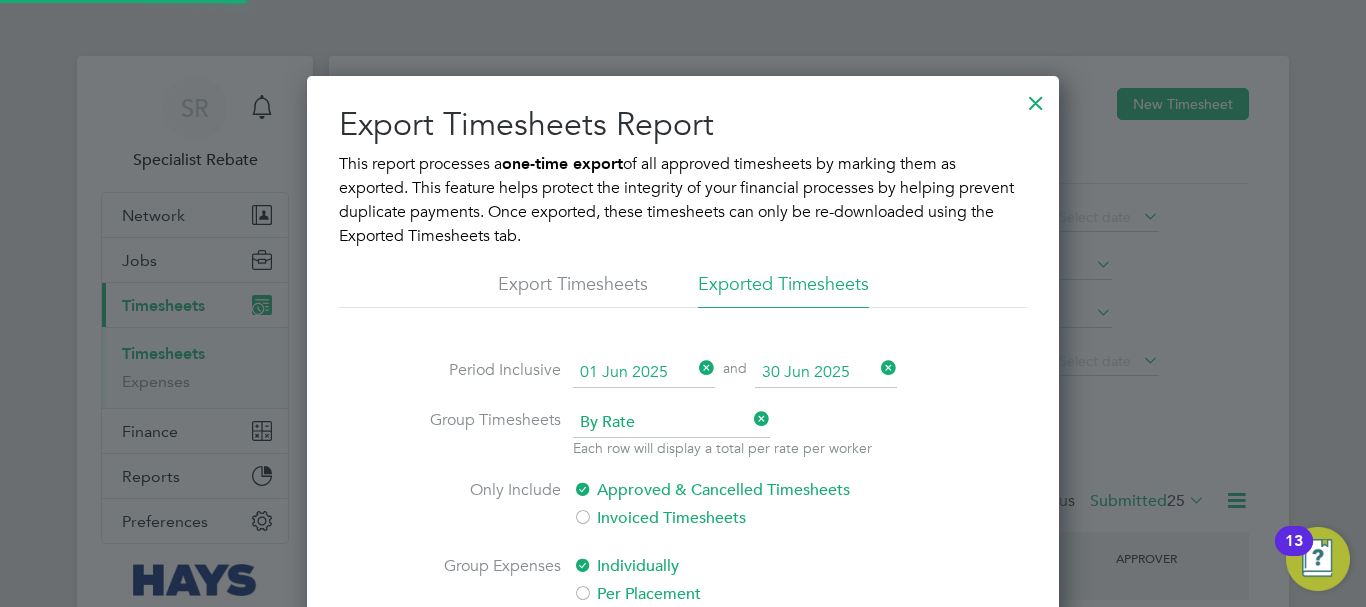 scroll, scrollTop: 10, scrollLeft: 10, axis: both 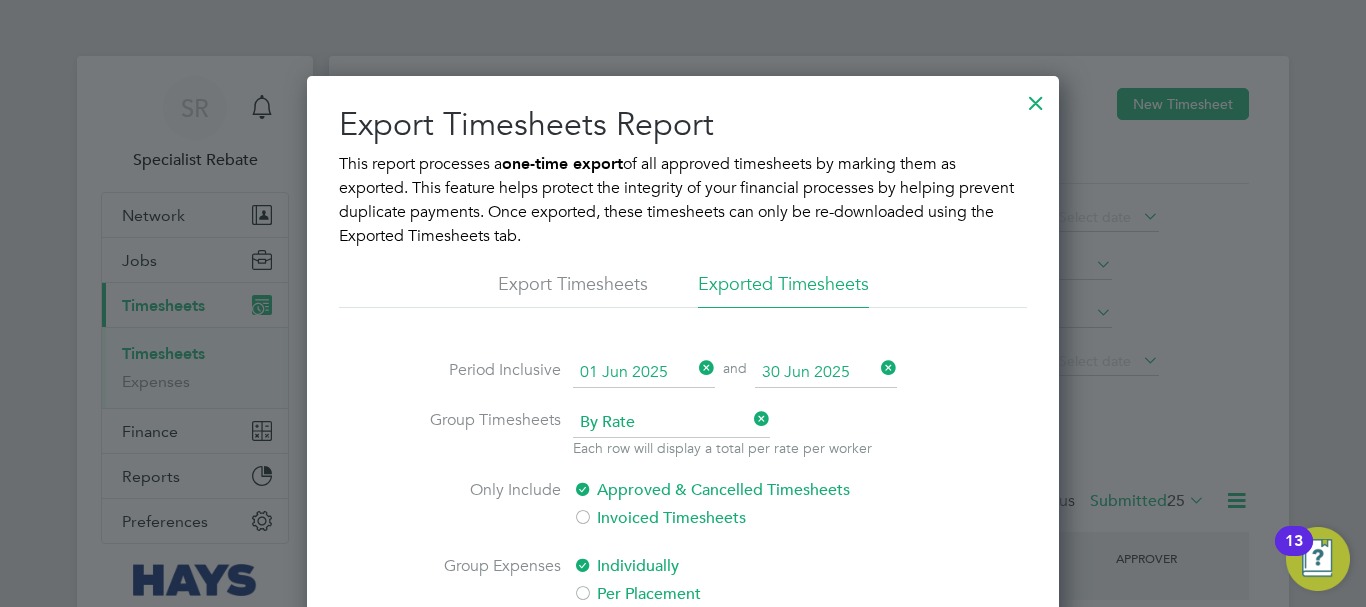 click on "Only Include Approved & Cancelled Timesheets Invoiced Timesheets" at bounding box center (683, 516) 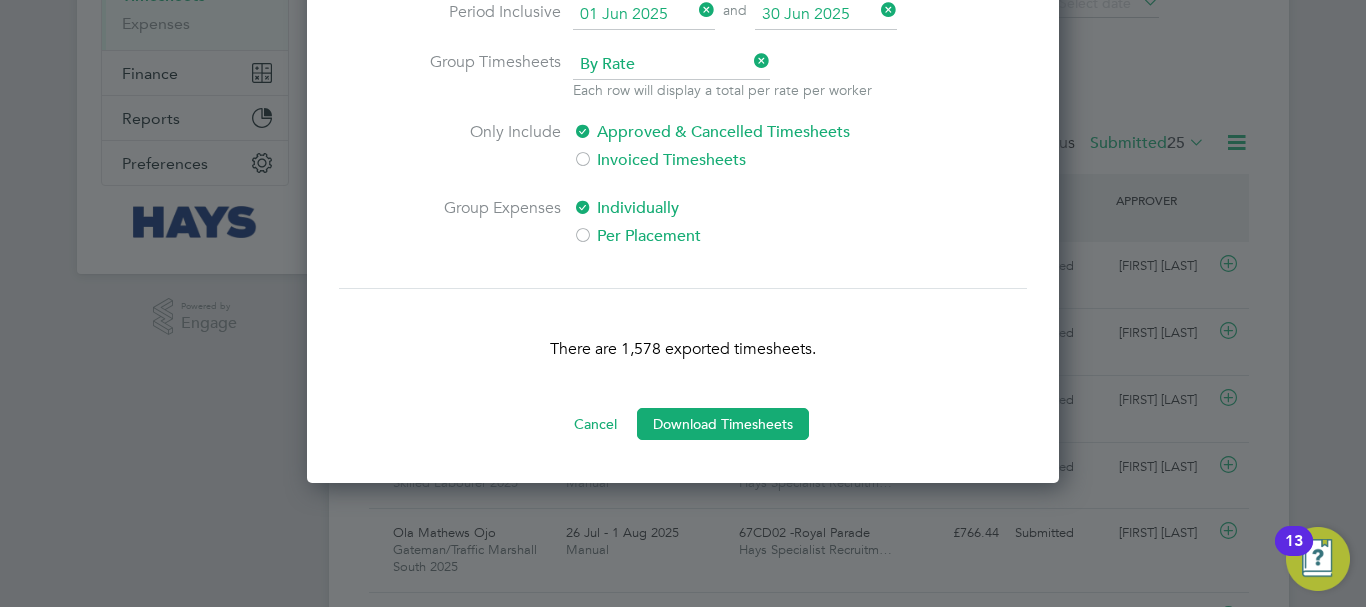 scroll, scrollTop: 361, scrollLeft: 0, axis: vertical 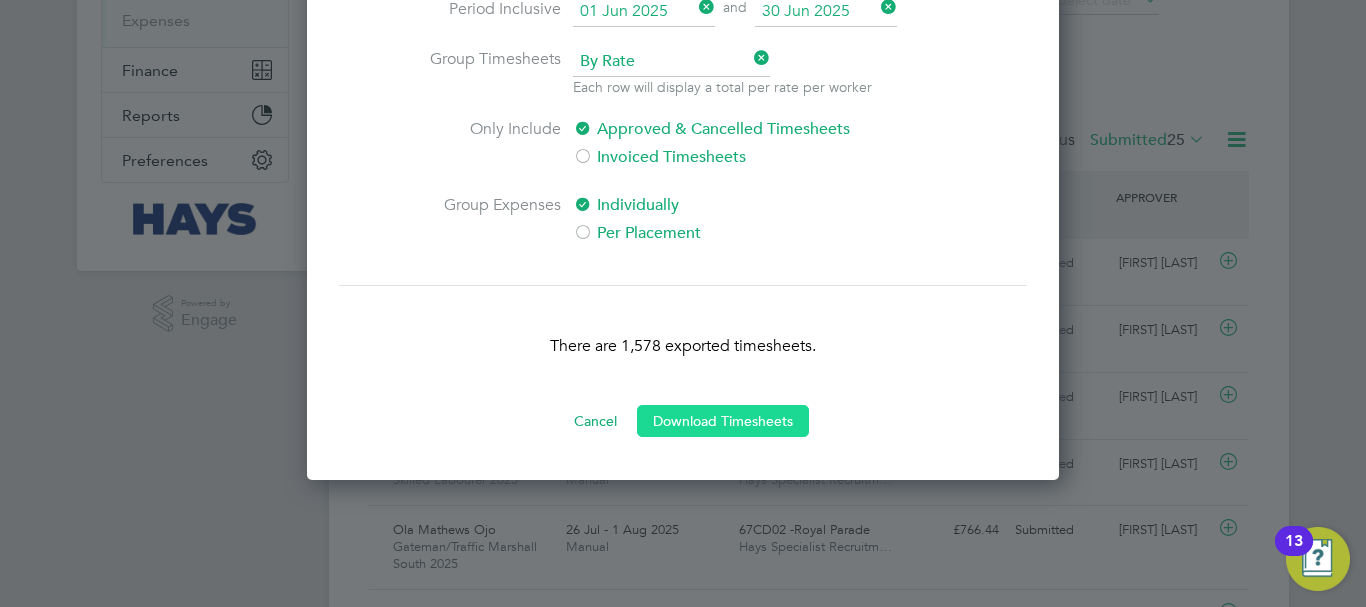 click on "Download Timesheets" at bounding box center (723, 421) 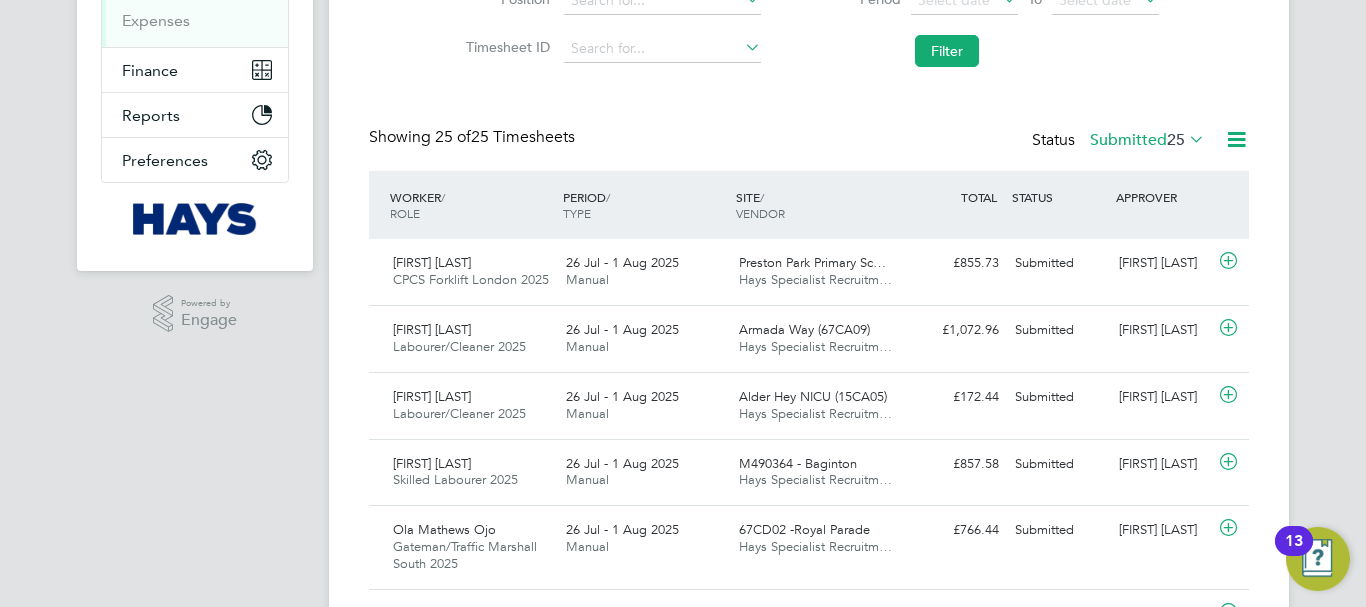scroll, scrollTop: 0, scrollLeft: 0, axis: both 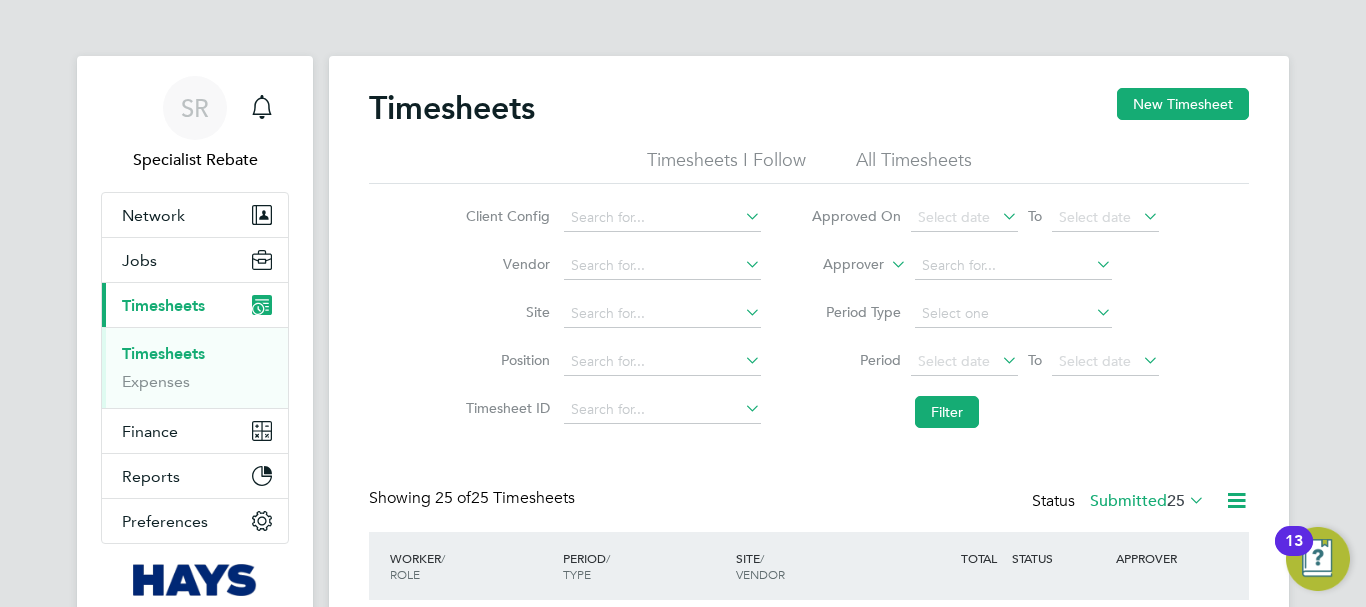 click 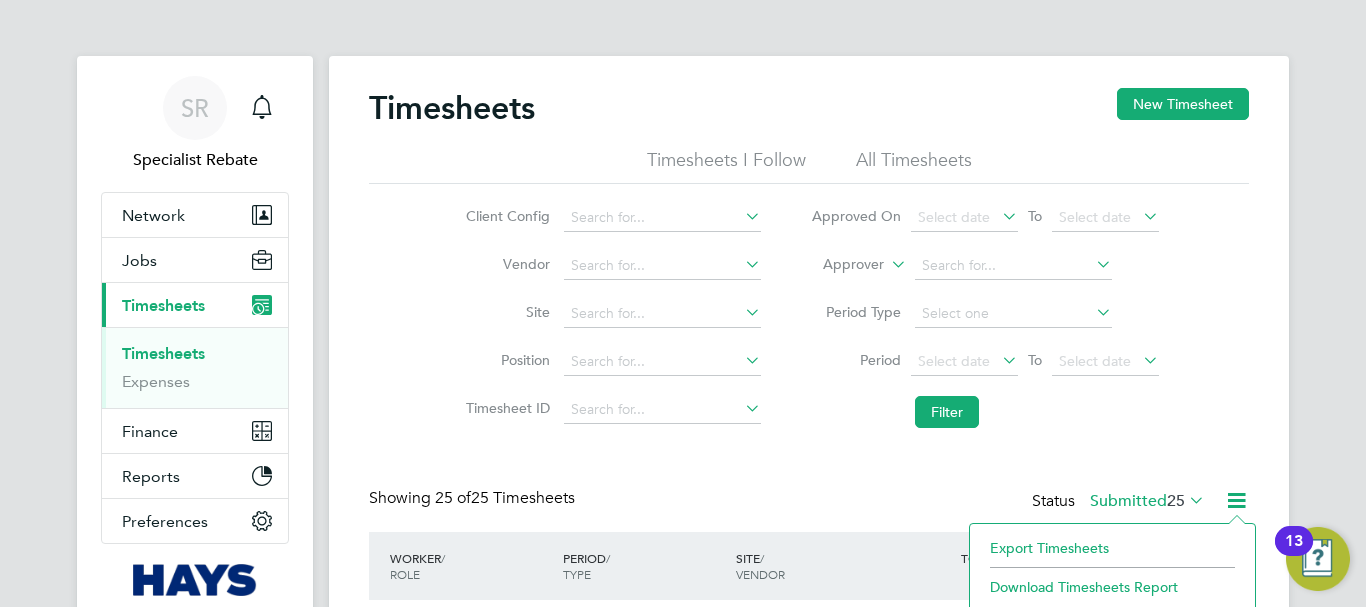 click on "Export Timesheets" 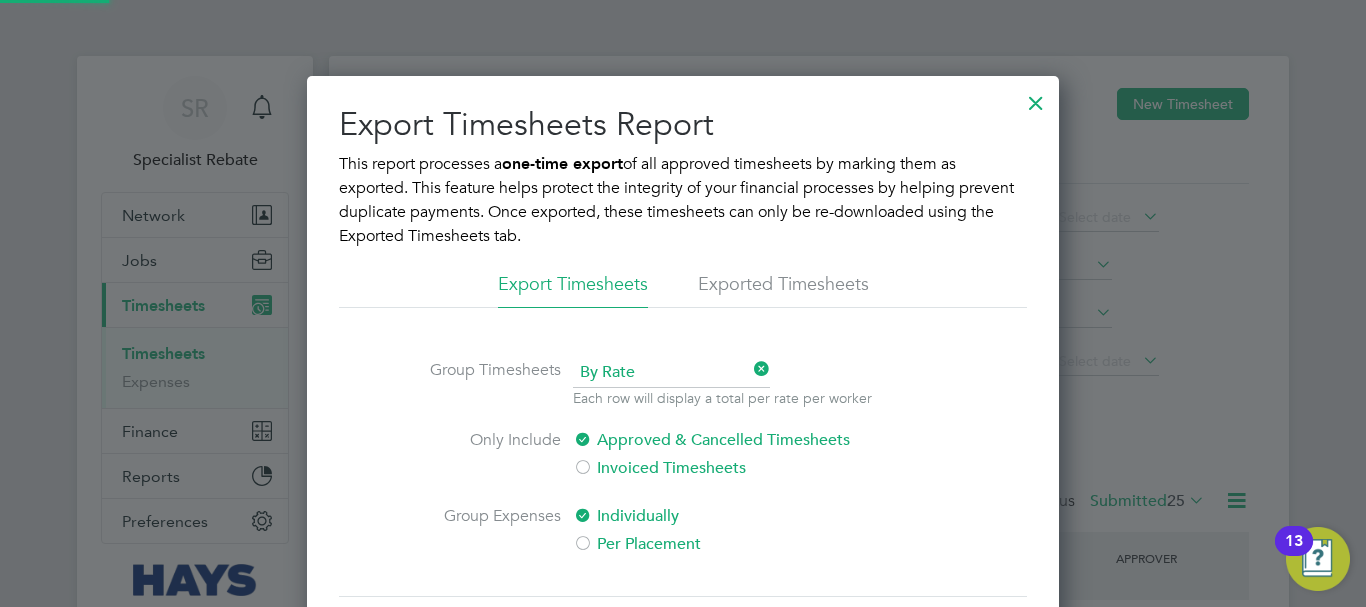 scroll, scrollTop: 10, scrollLeft: 10, axis: both 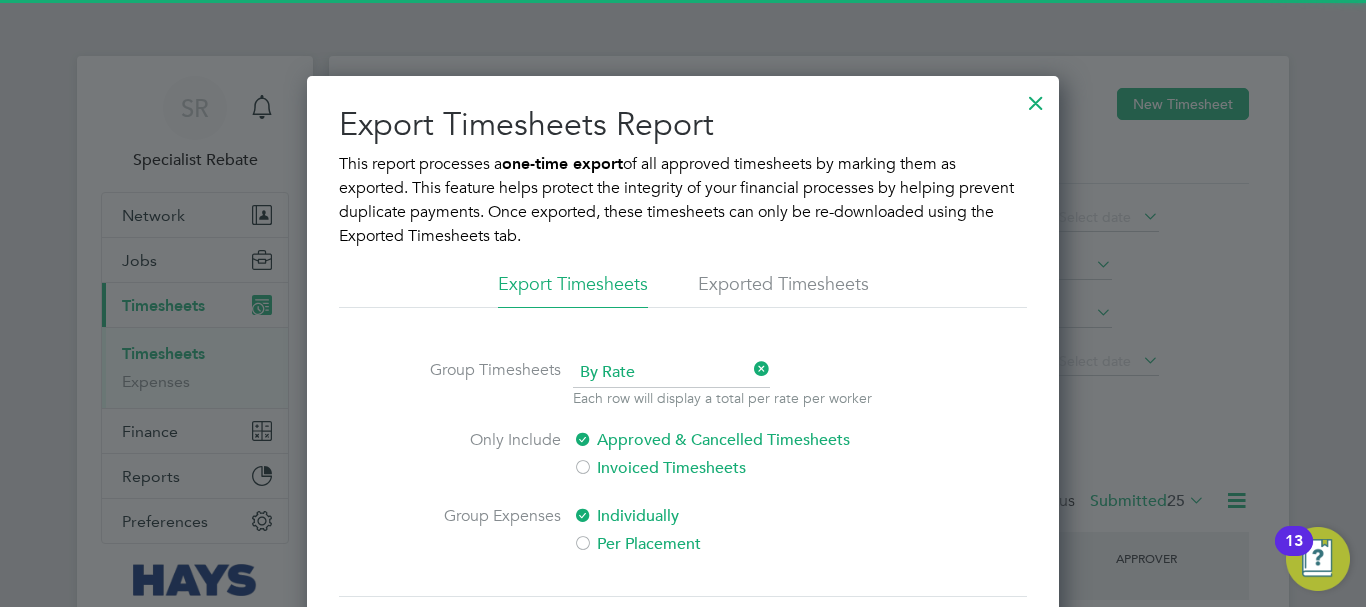 click on "Exported Timesheets" at bounding box center [783, 290] 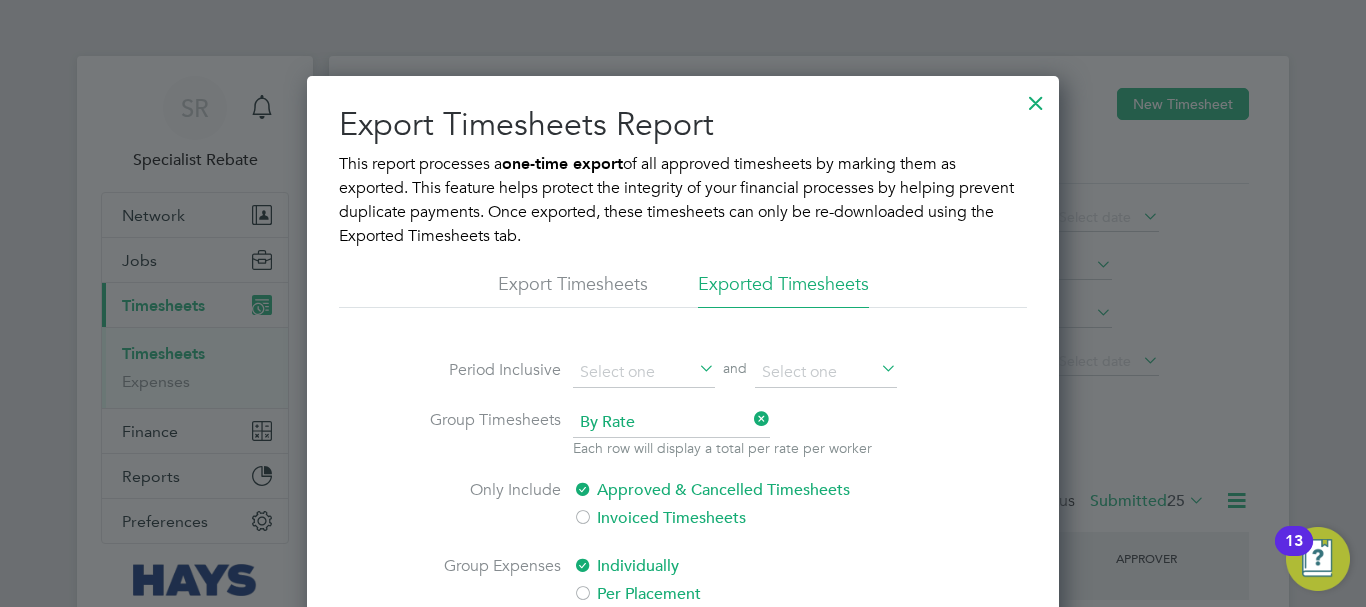 scroll, scrollTop: 10, scrollLeft: 10, axis: both 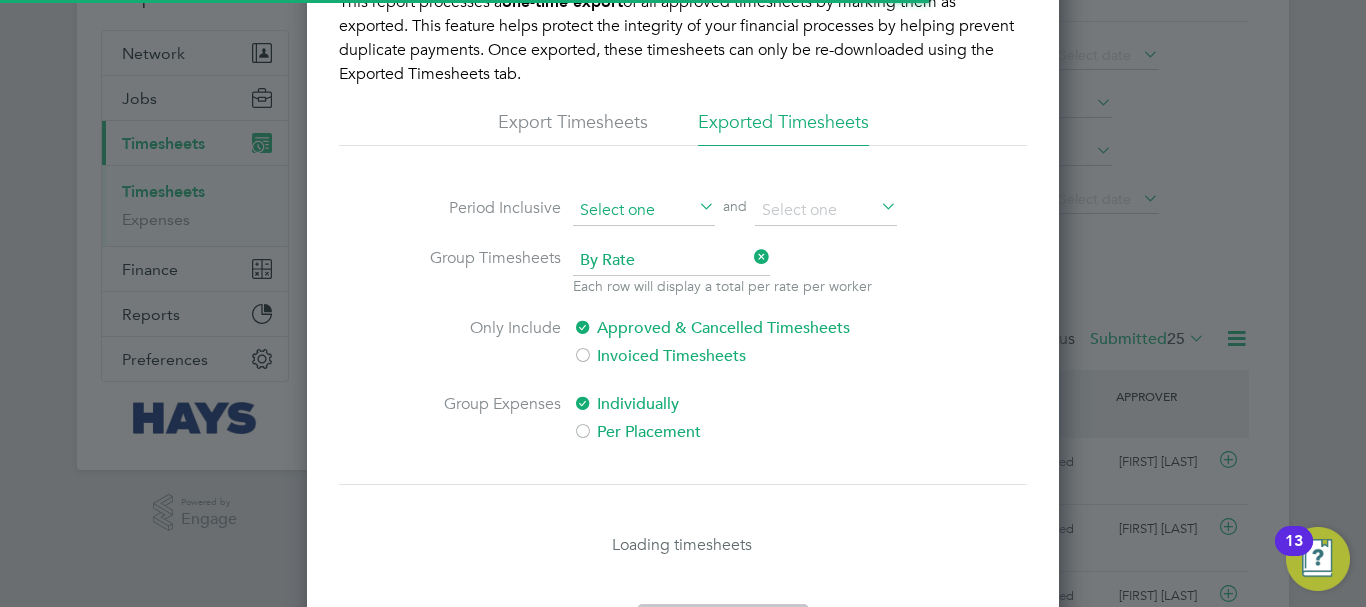 click at bounding box center [644, 211] 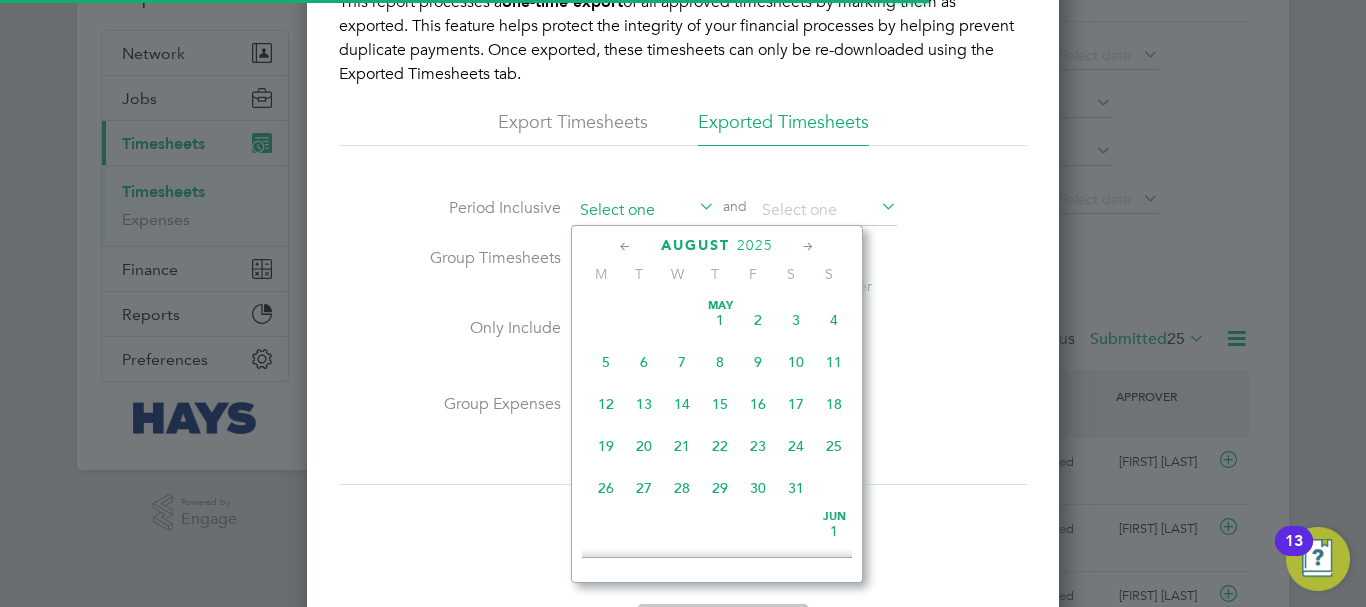 scroll, scrollTop: 649, scrollLeft: 0, axis: vertical 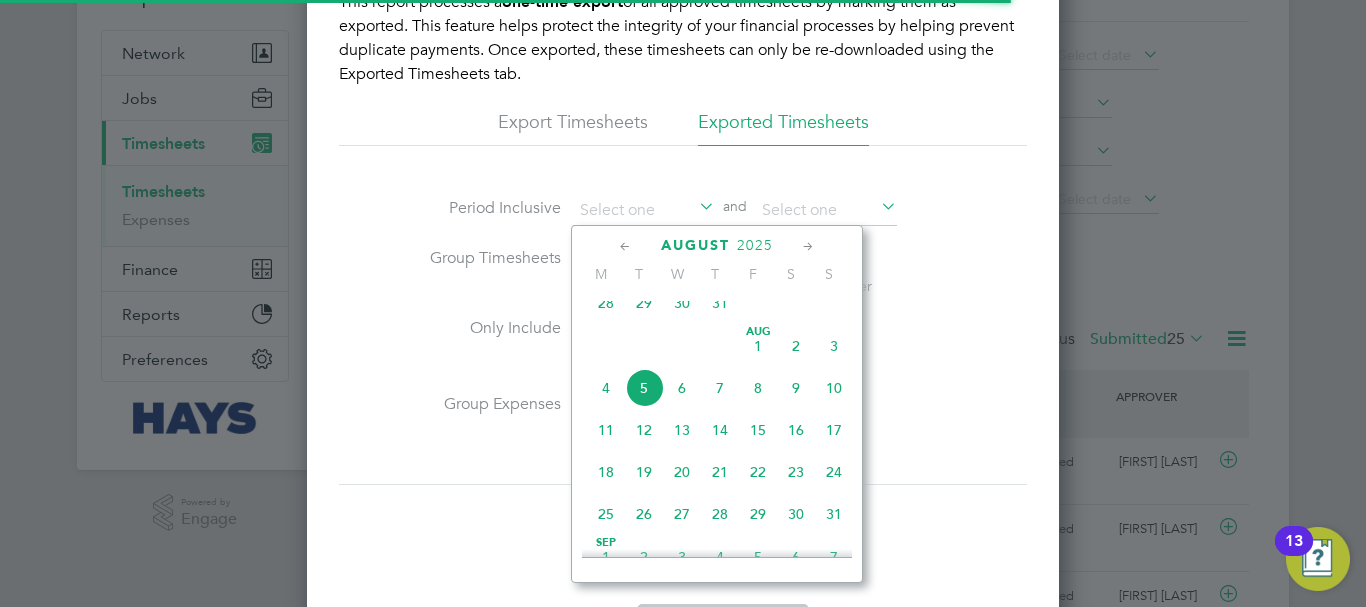 click 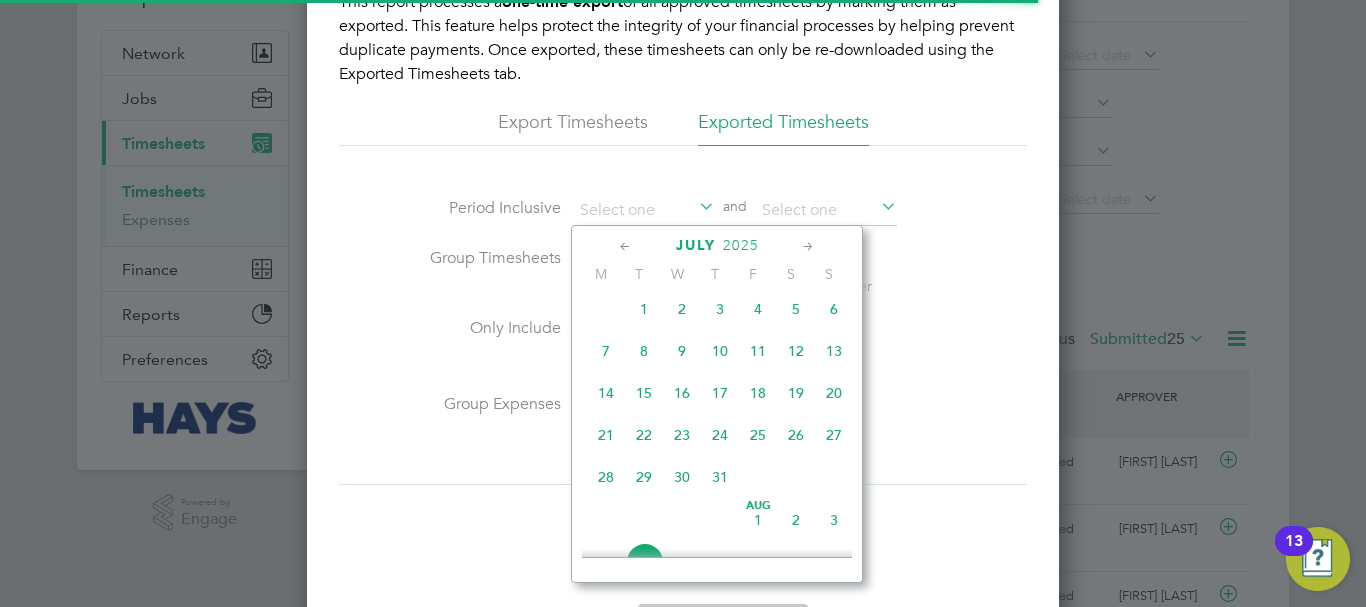 click 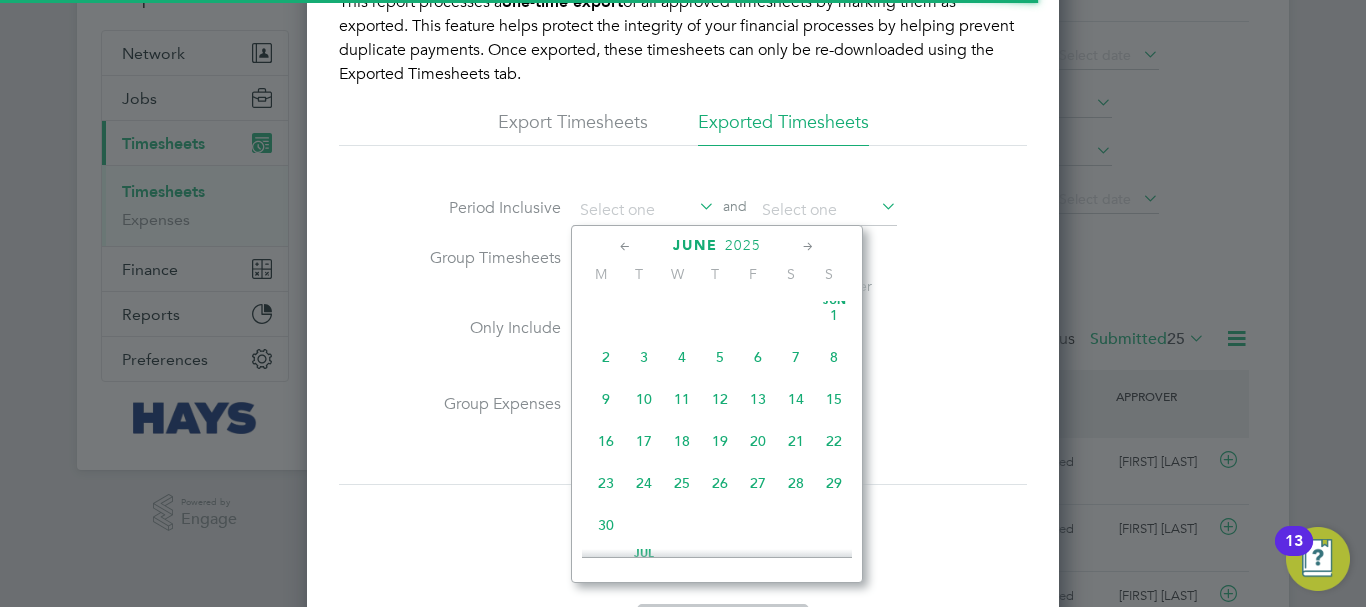 click 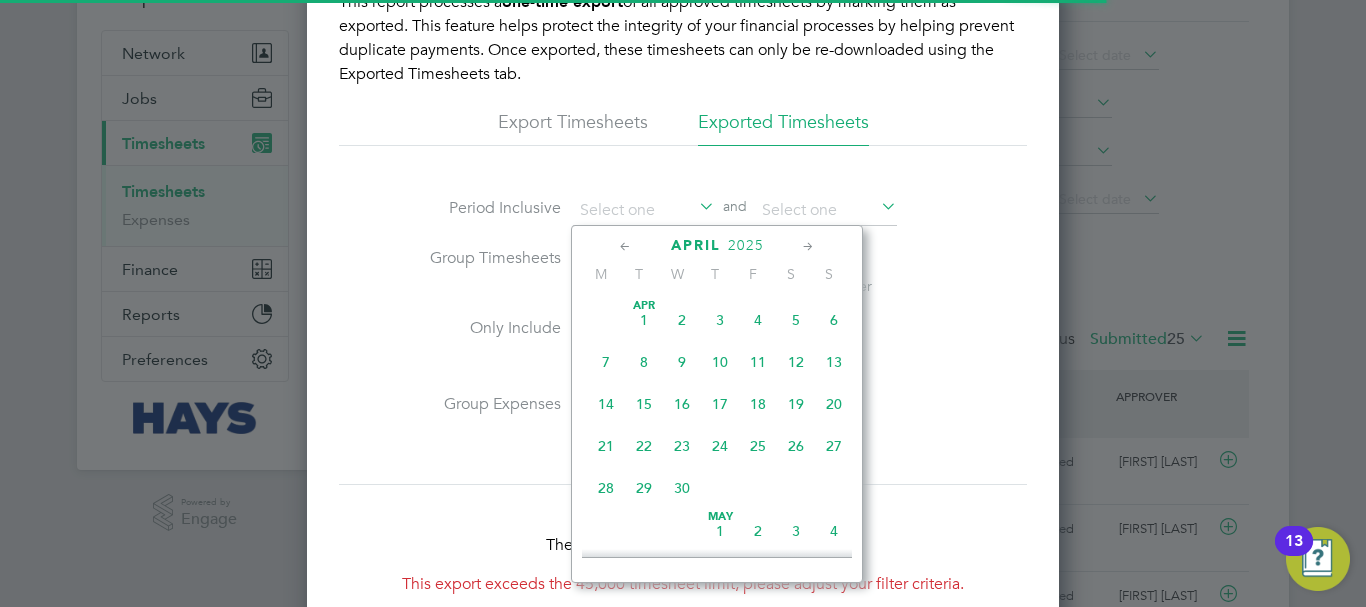 scroll, scrollTop: 10, scrollLeft: 10, axis: both 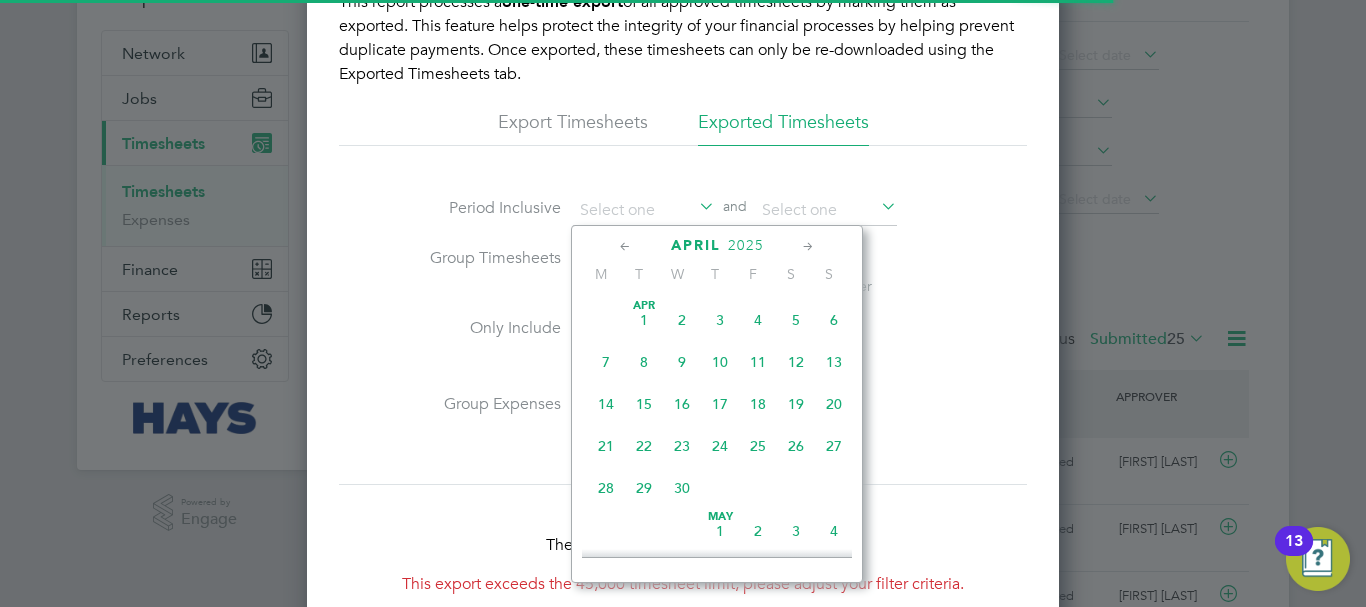 click 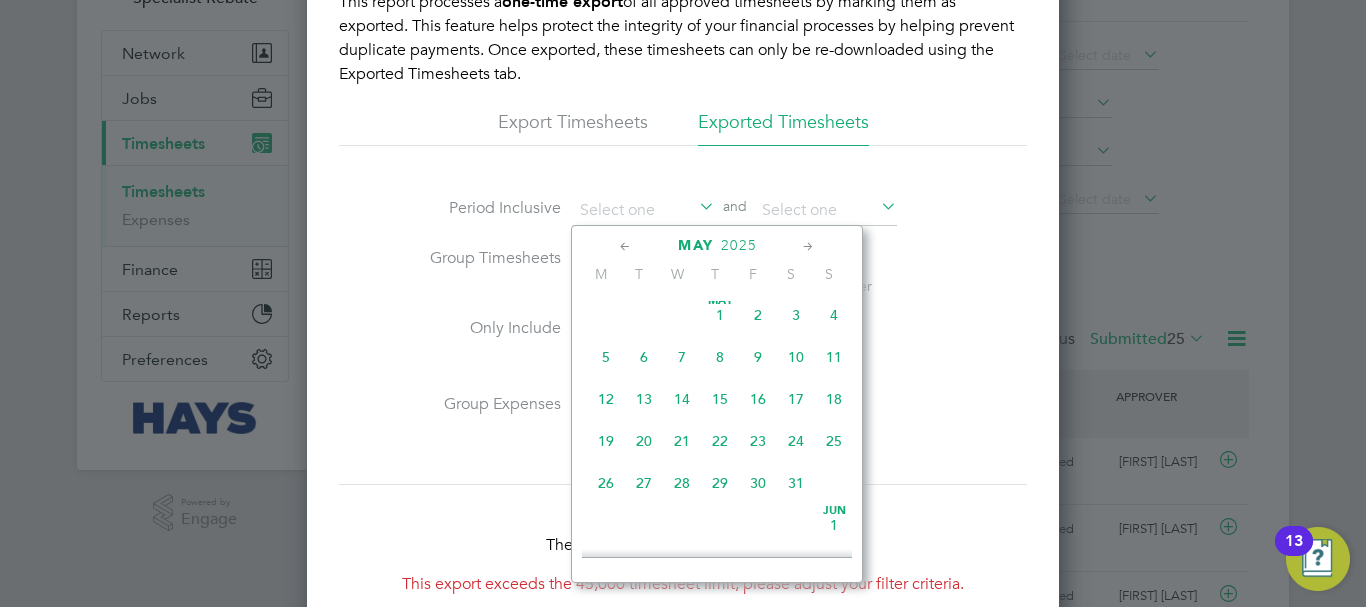 click 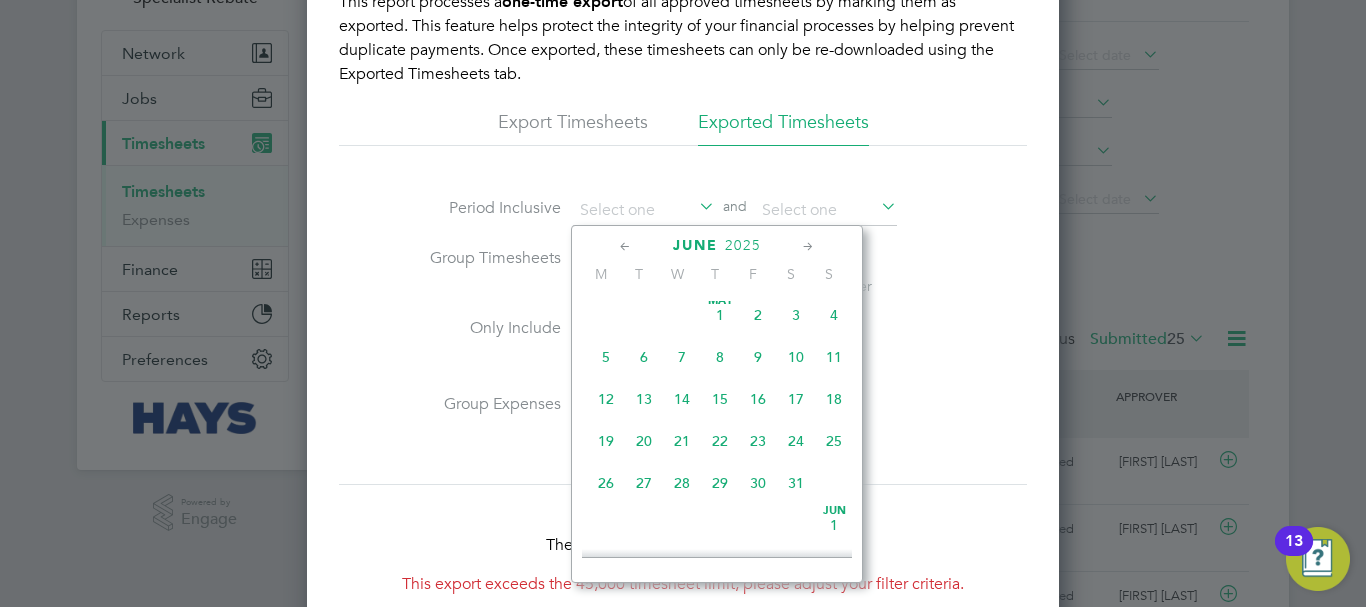 scroll, scrollTop: 432, scrollLeft: 0, axis: vertical 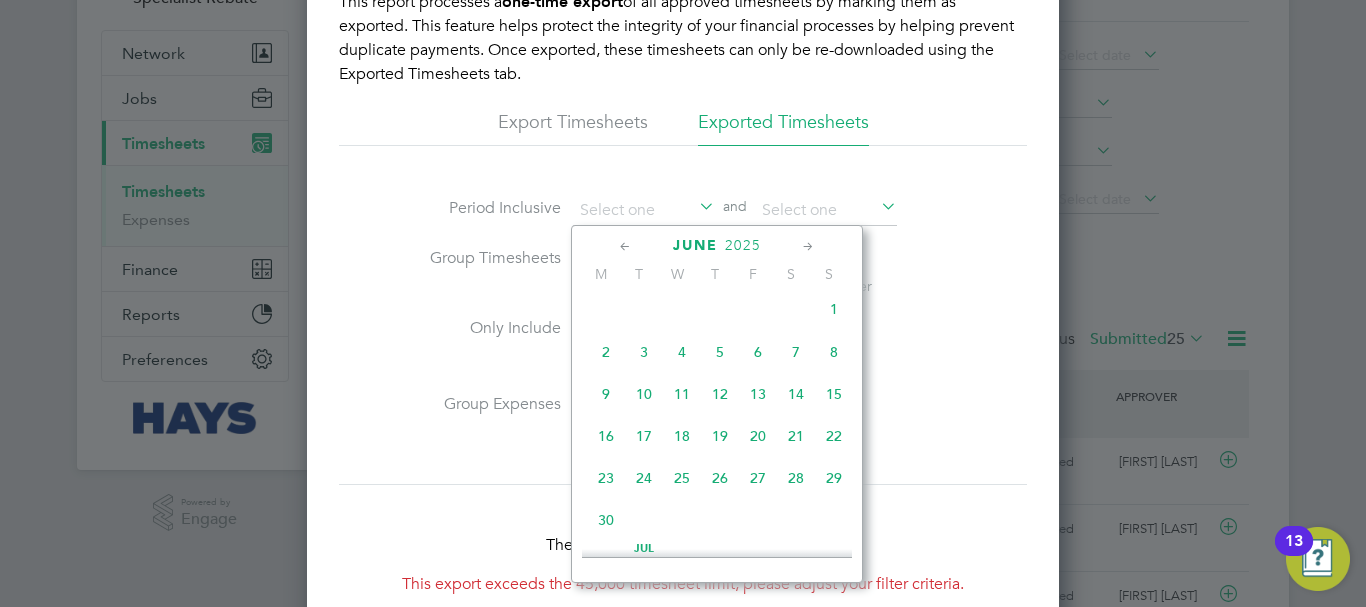 click on "Jun 1" 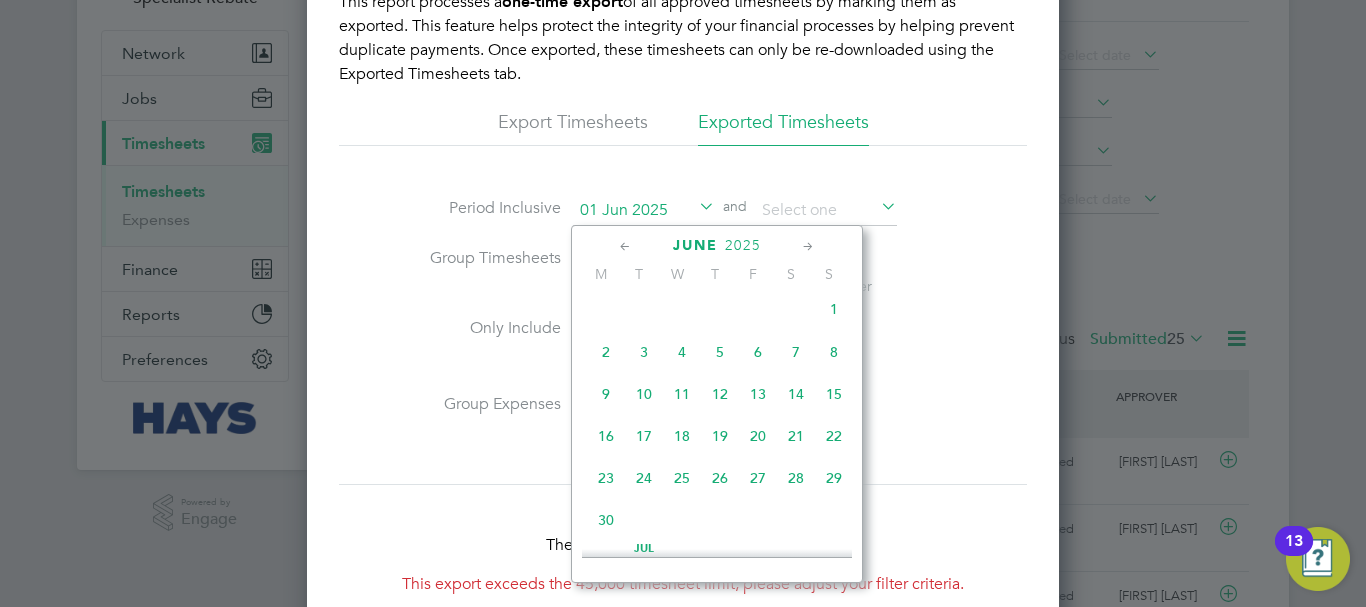 scroll, scrollTop: 10, scrollLeft: 10, axis: both 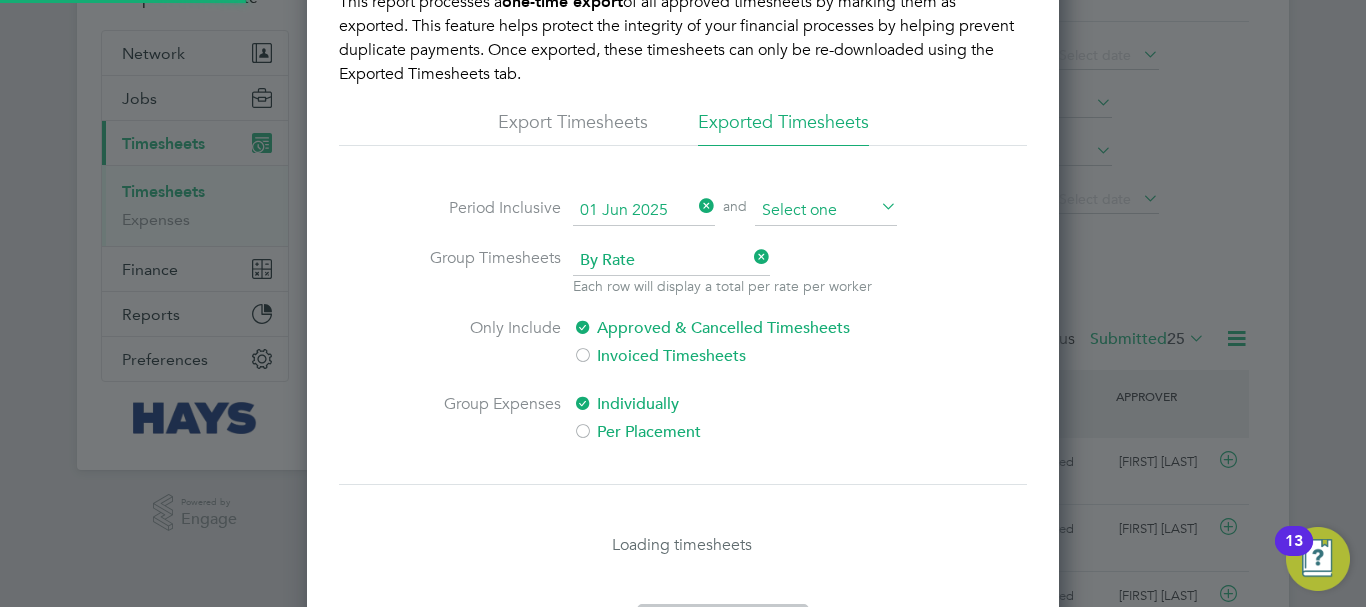 click at bounding box center (826, 211) 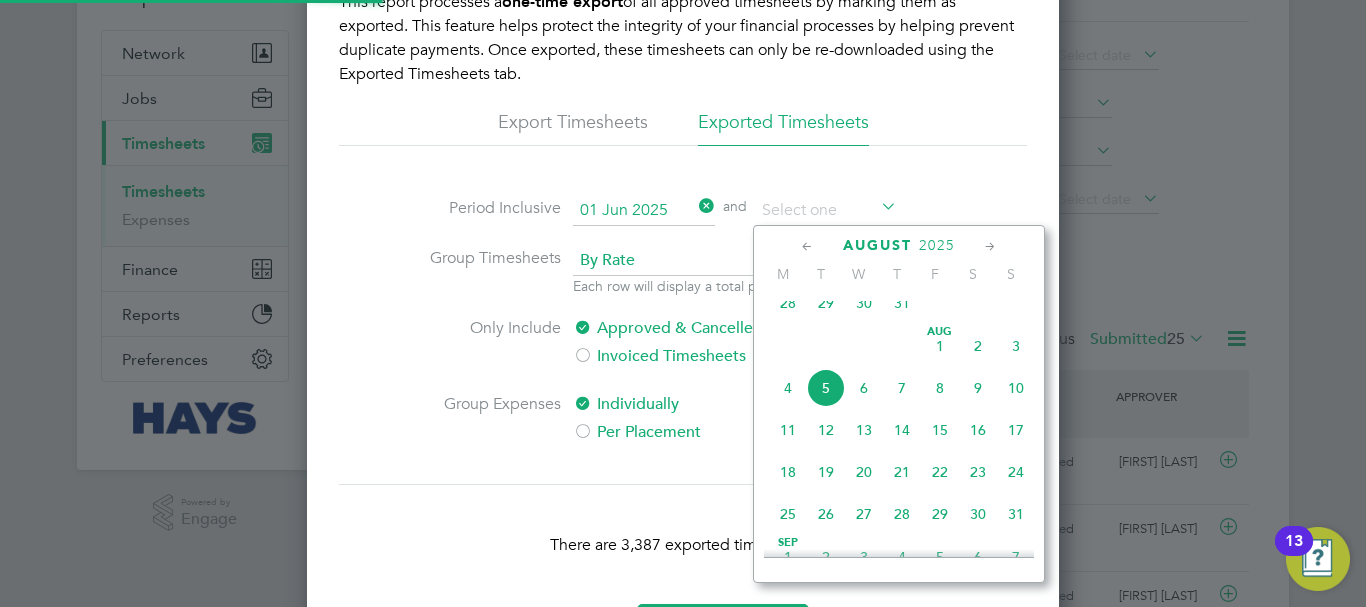 scroll, scrollTop: 10, scrollLeft: 10, axis: both 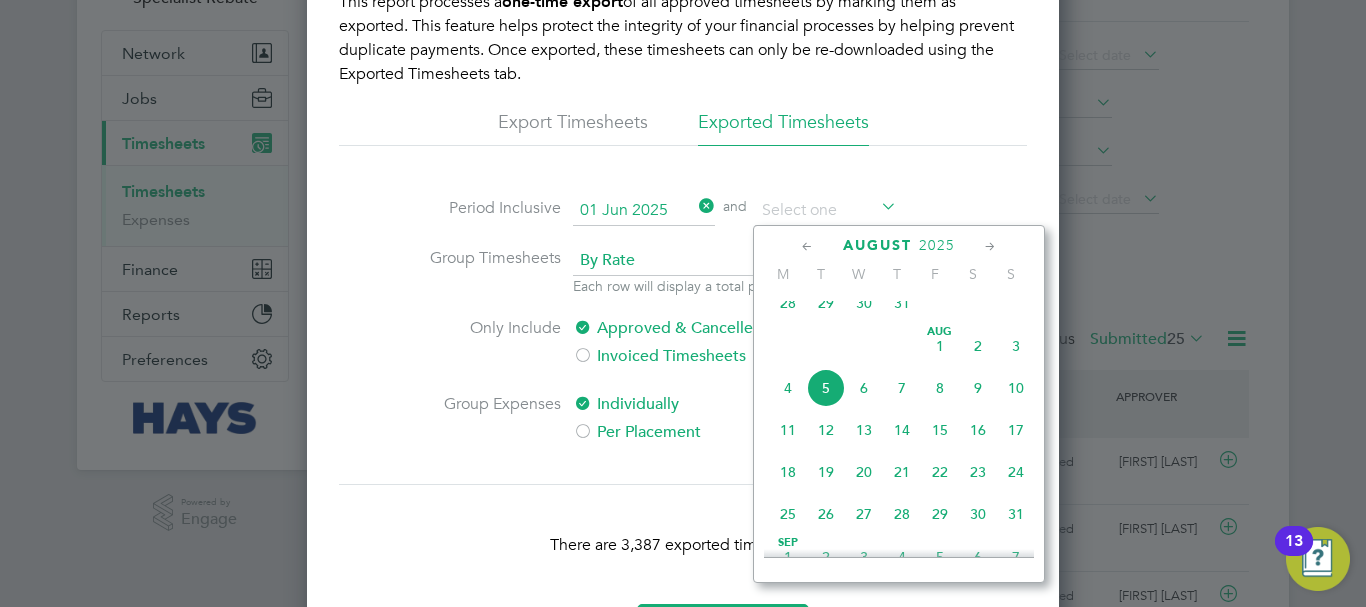 click 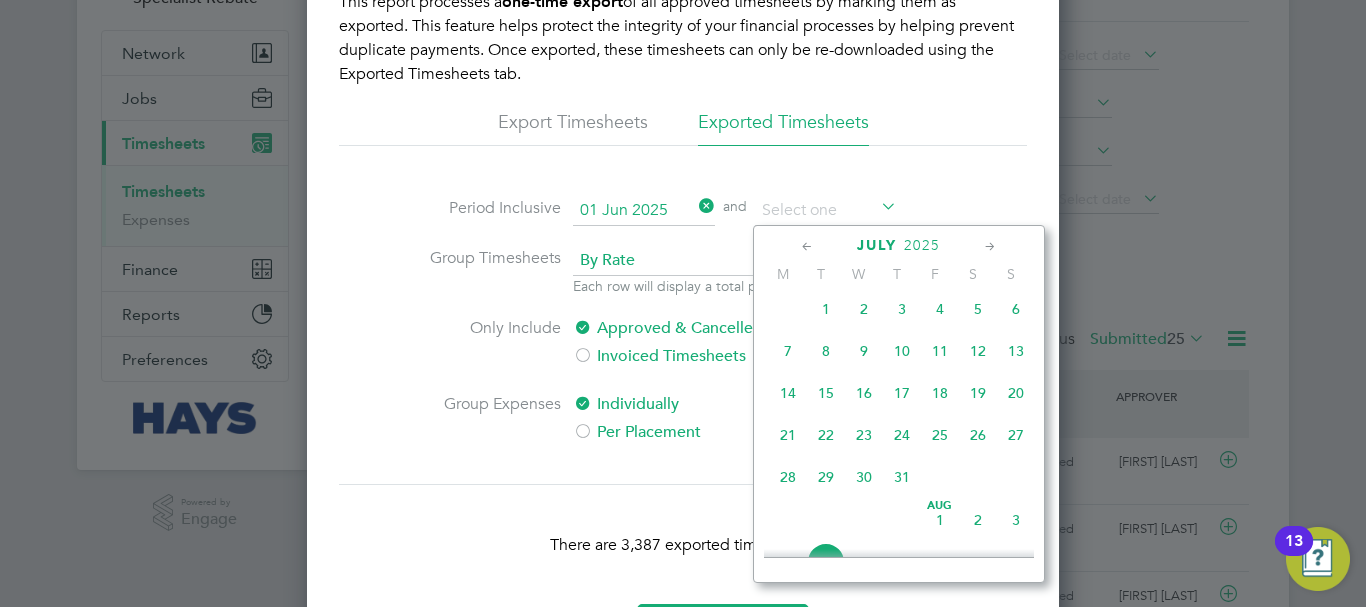 click 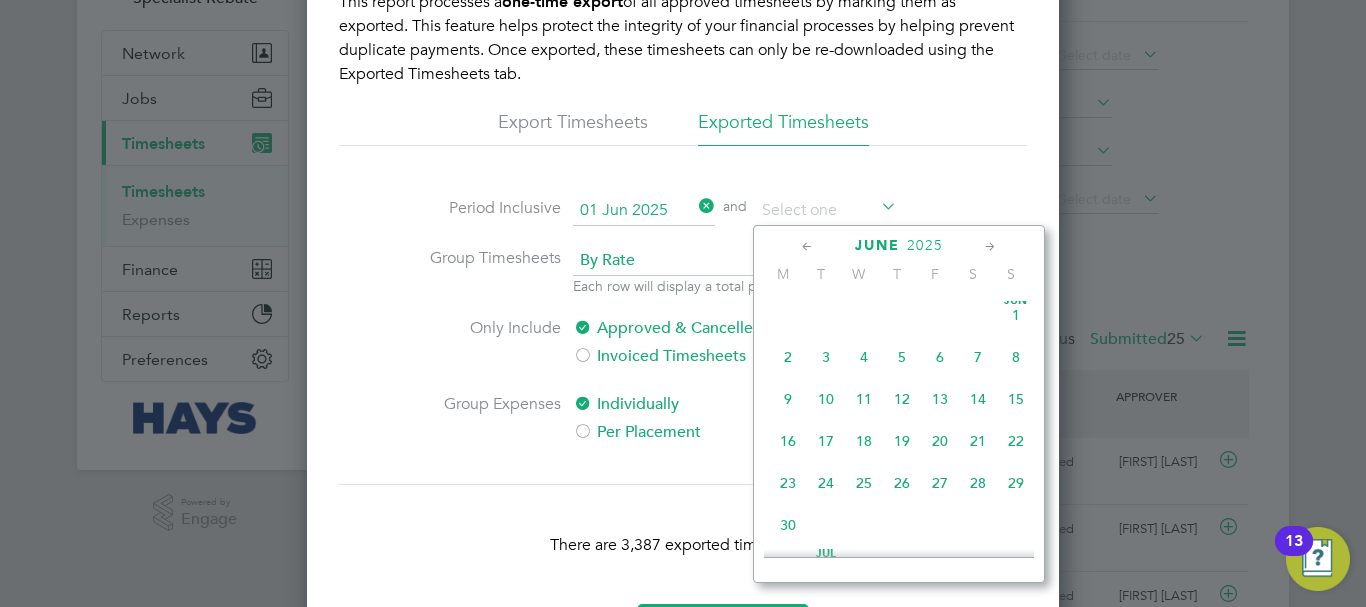 click on "30" 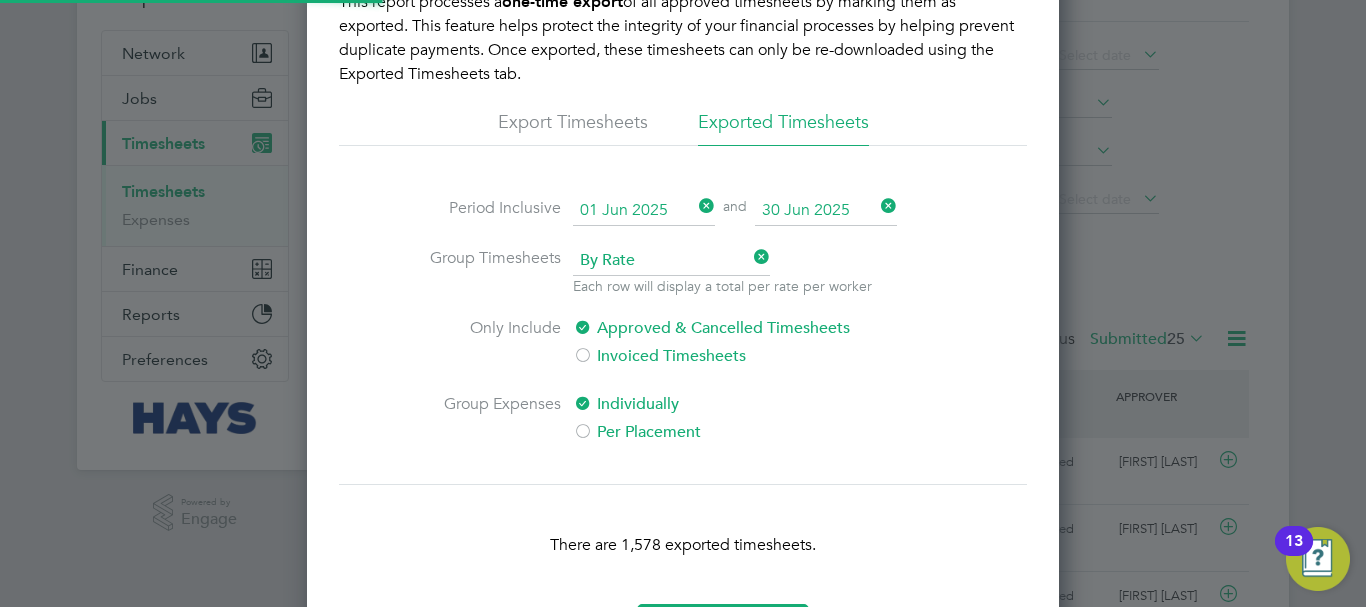 scroll, scrollTop: 10, scrollLeft: 10, axis: both 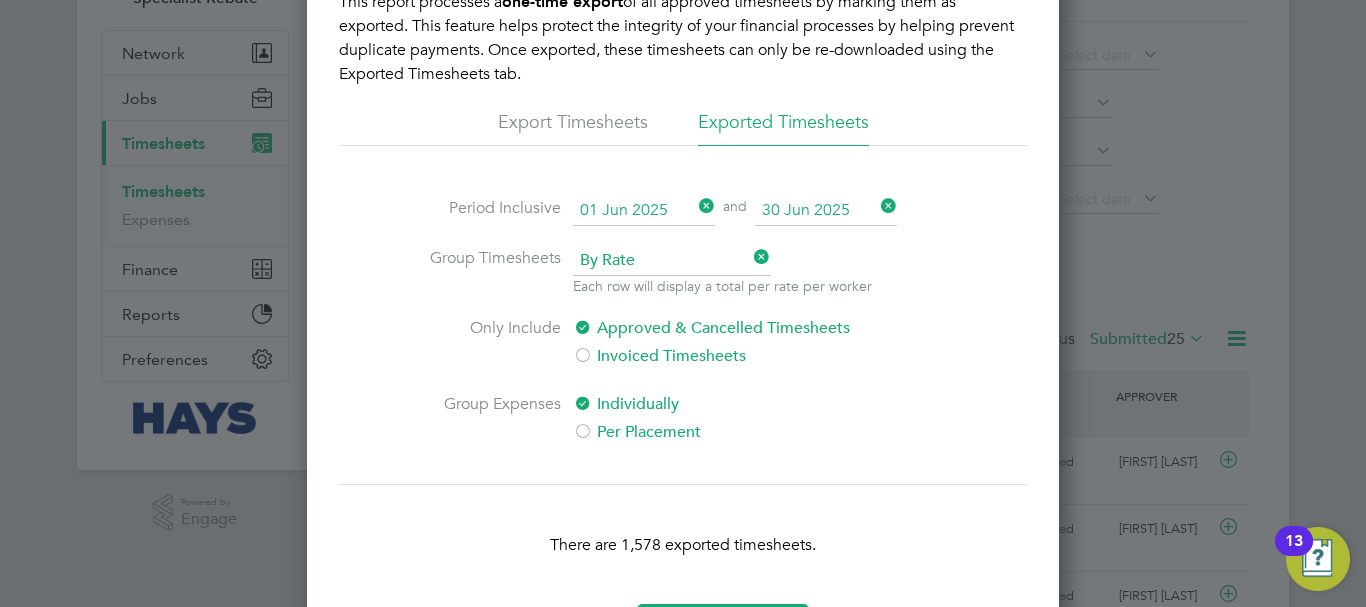 click 